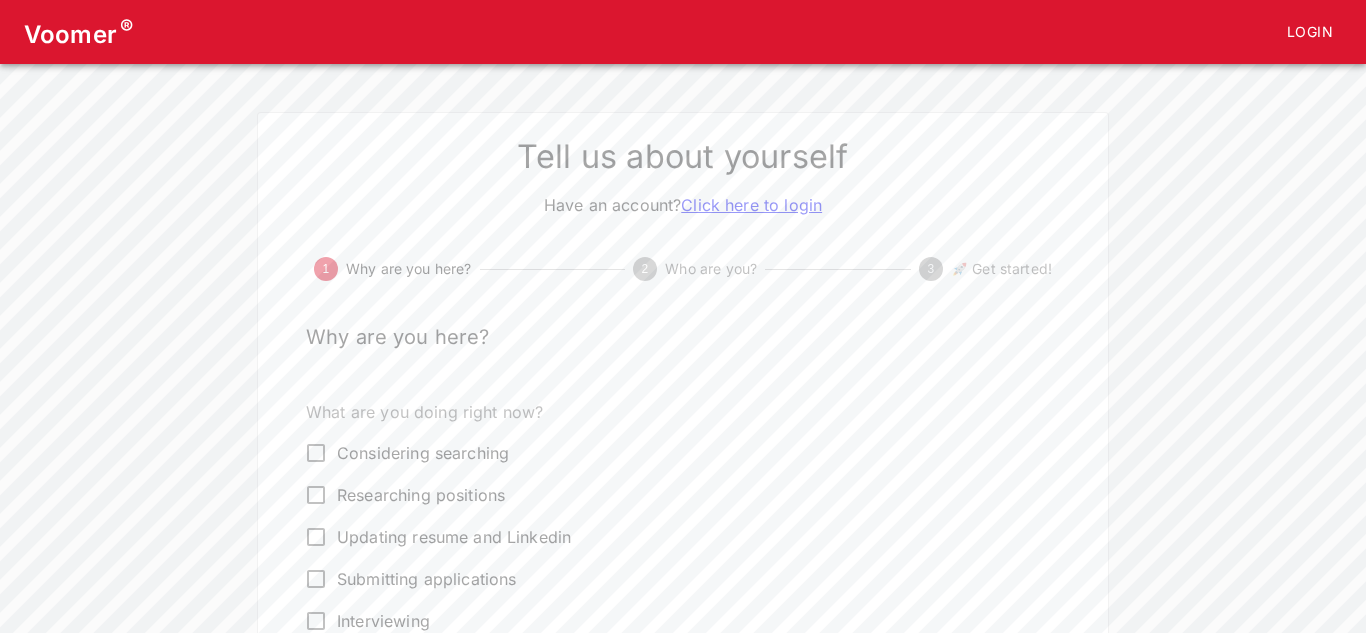 scroll, scrollTop: 117, scrollLeft: 0, axis: vertical 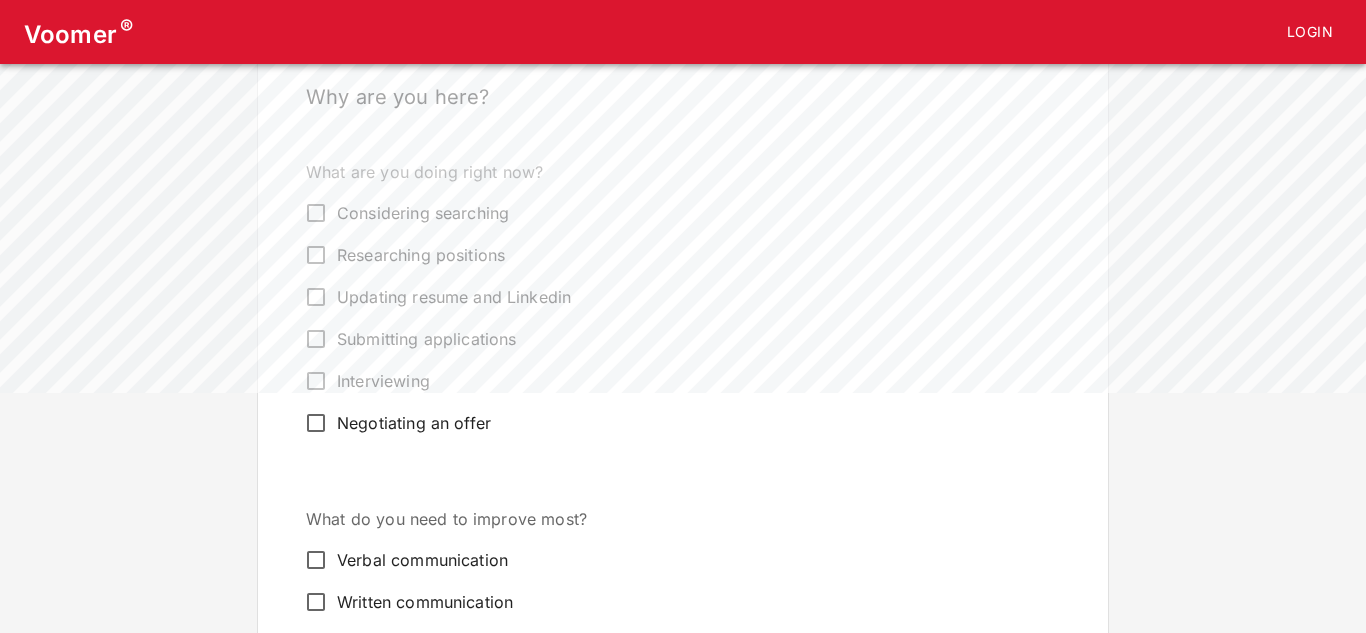 click on "Interviewing" at bounding box center (383, 381) 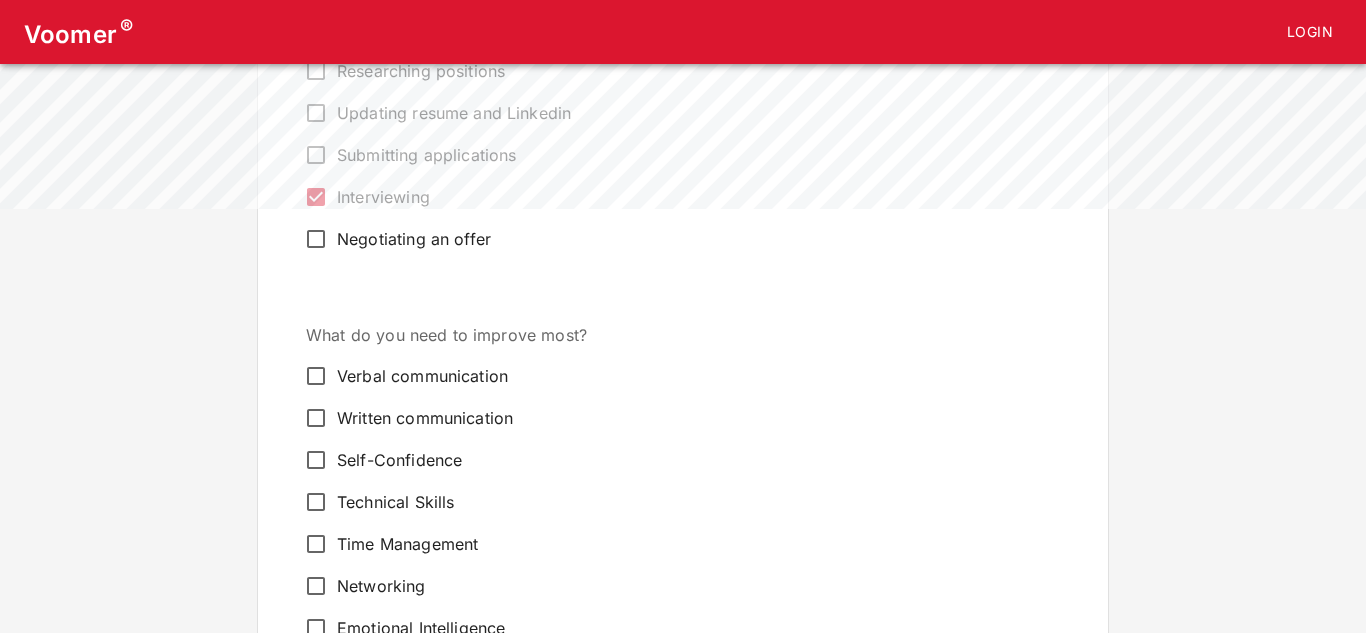 scroll, scrollTop: 520, scrollLeft: 0, axis: vertical 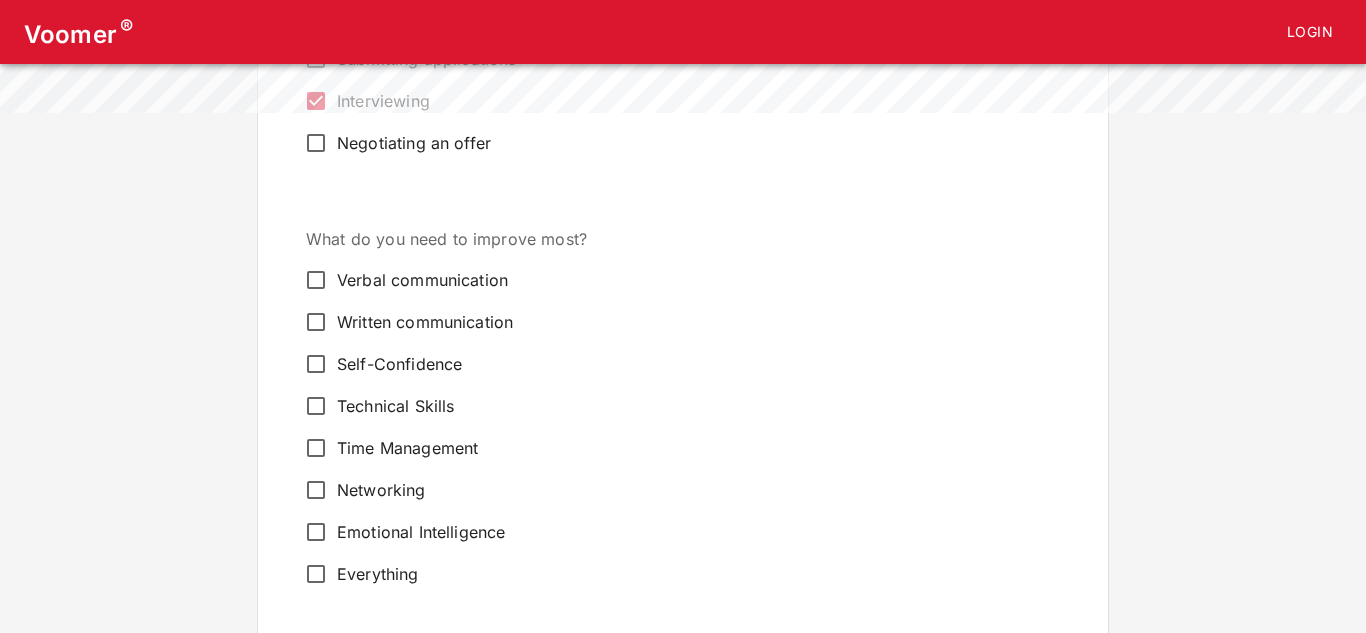 click on "Verbal communication" at bounding box center [669, 280] 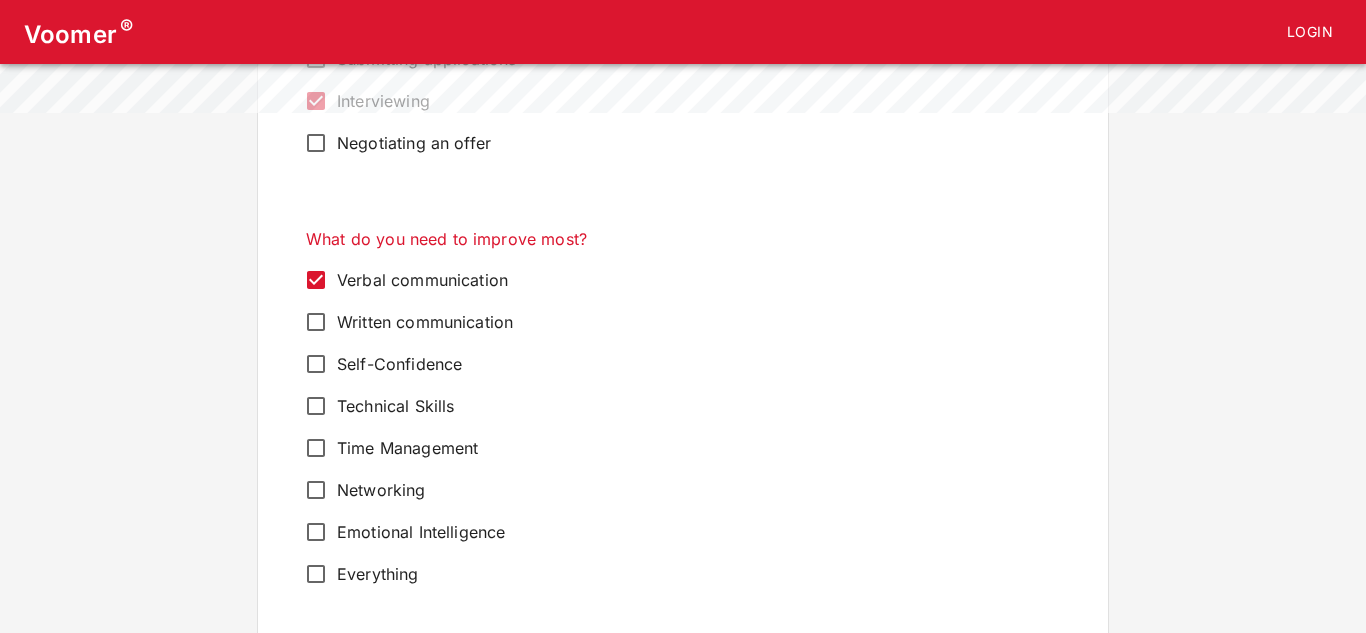 click on "Self-Confidence" at bounding box center [399, 364] 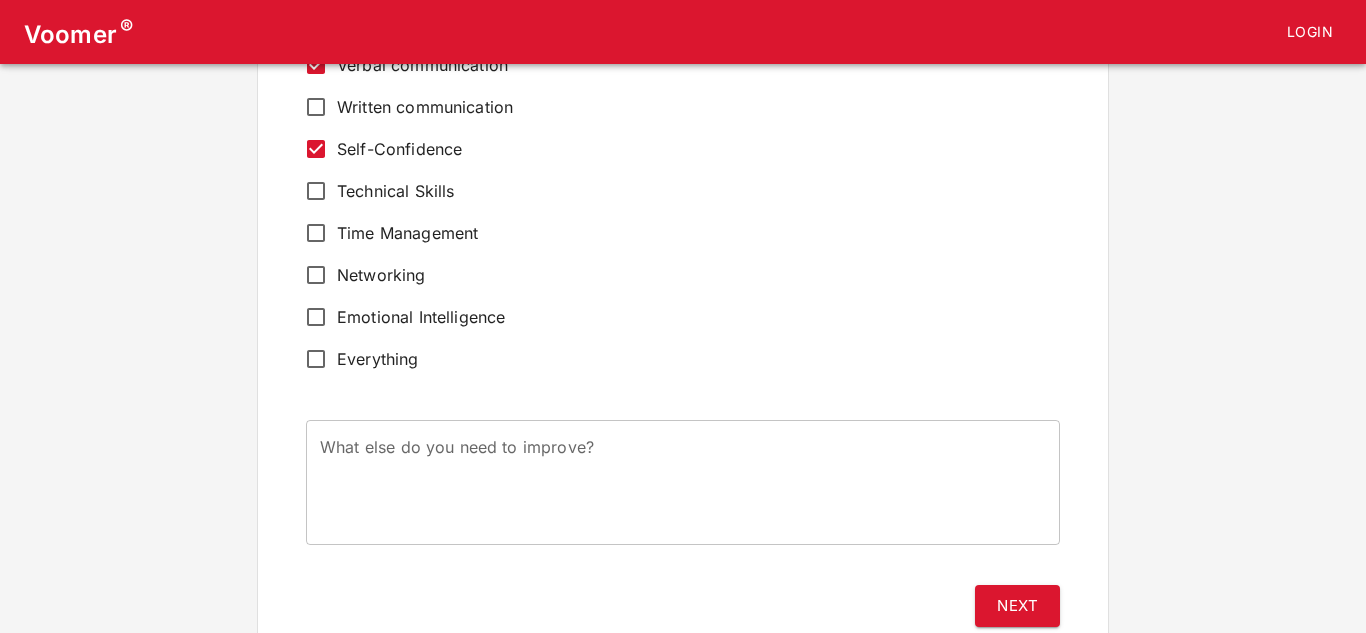 scroll, scrollTop: 802, scrollLeft: 0, axis: vertical 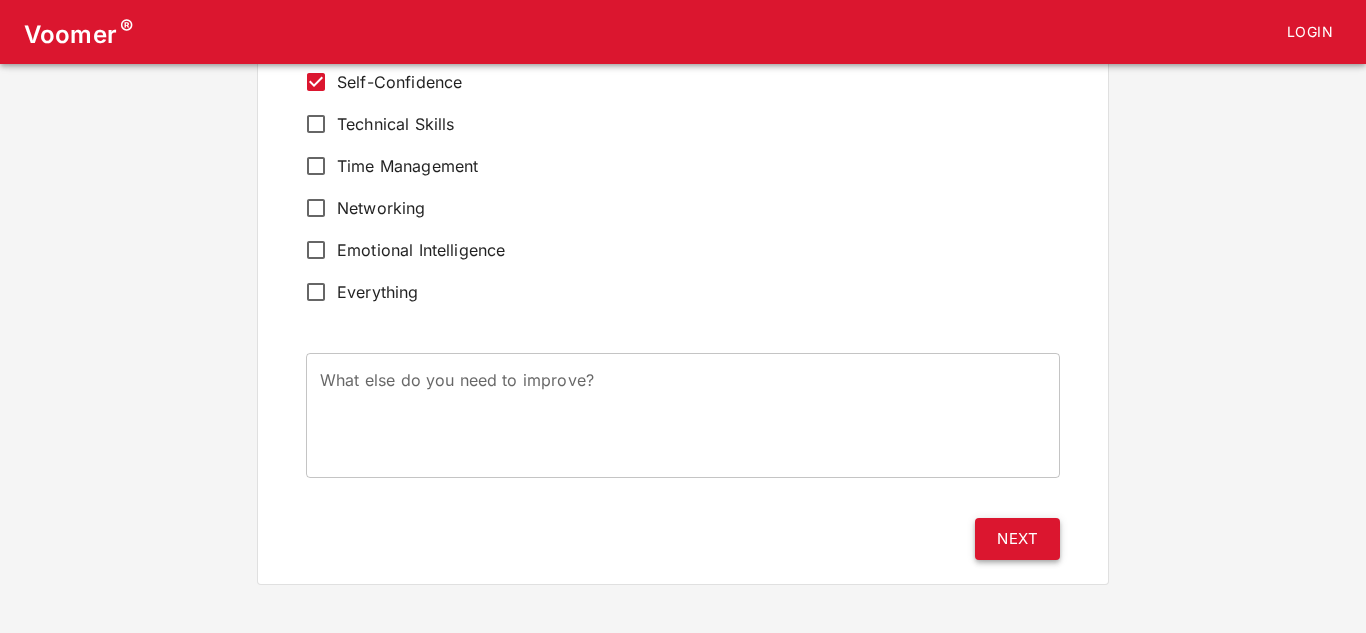 click on "Next" at bounding box center [1017, 539] 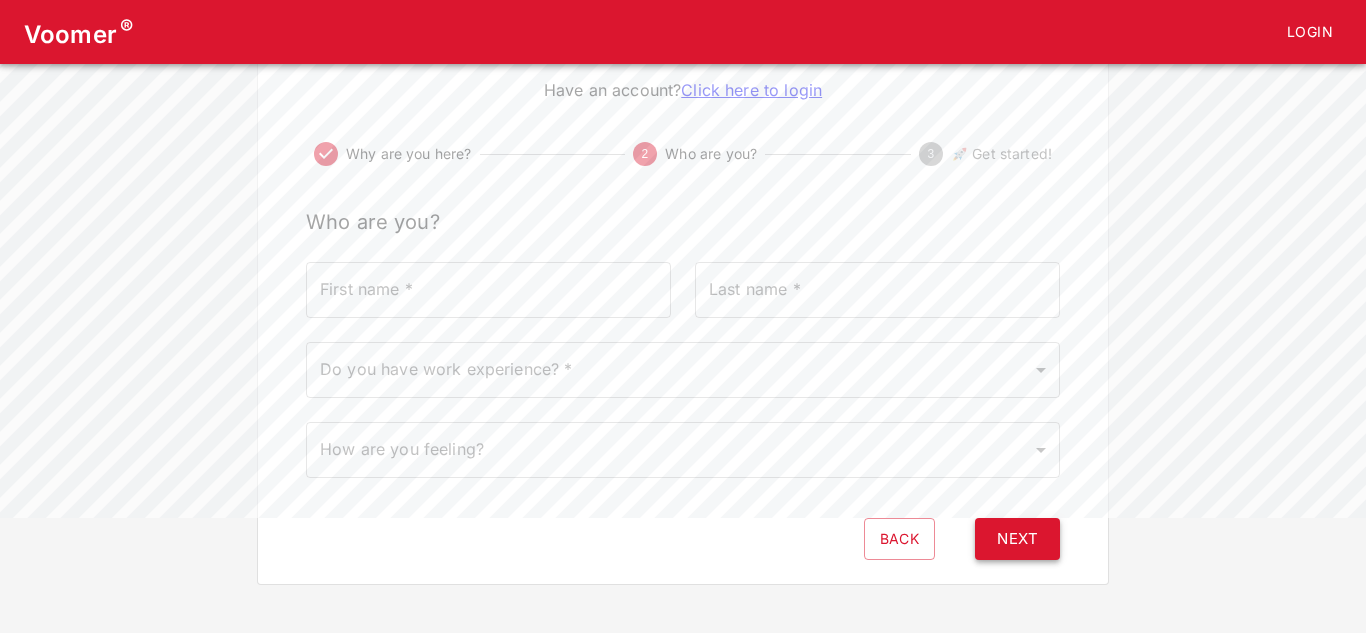 scroll, scrollTop: 0, scrollLeft: 0, axis: both 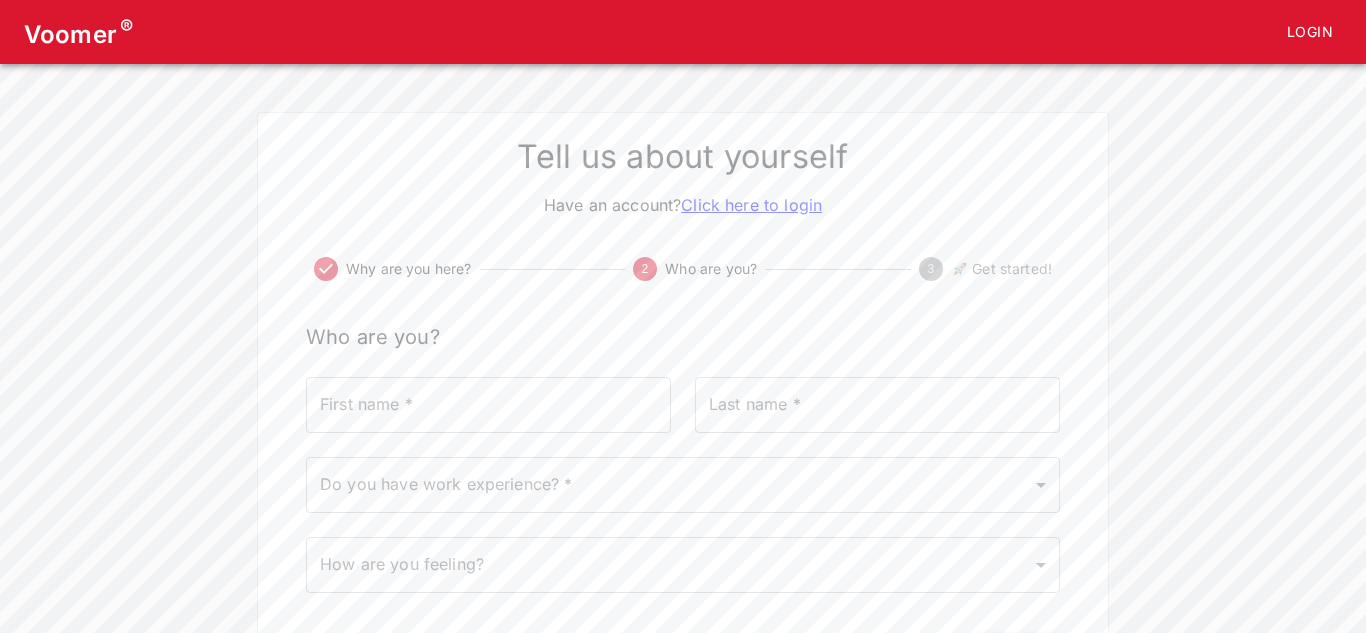 click on "First name *" at bounding box center [488, 405] 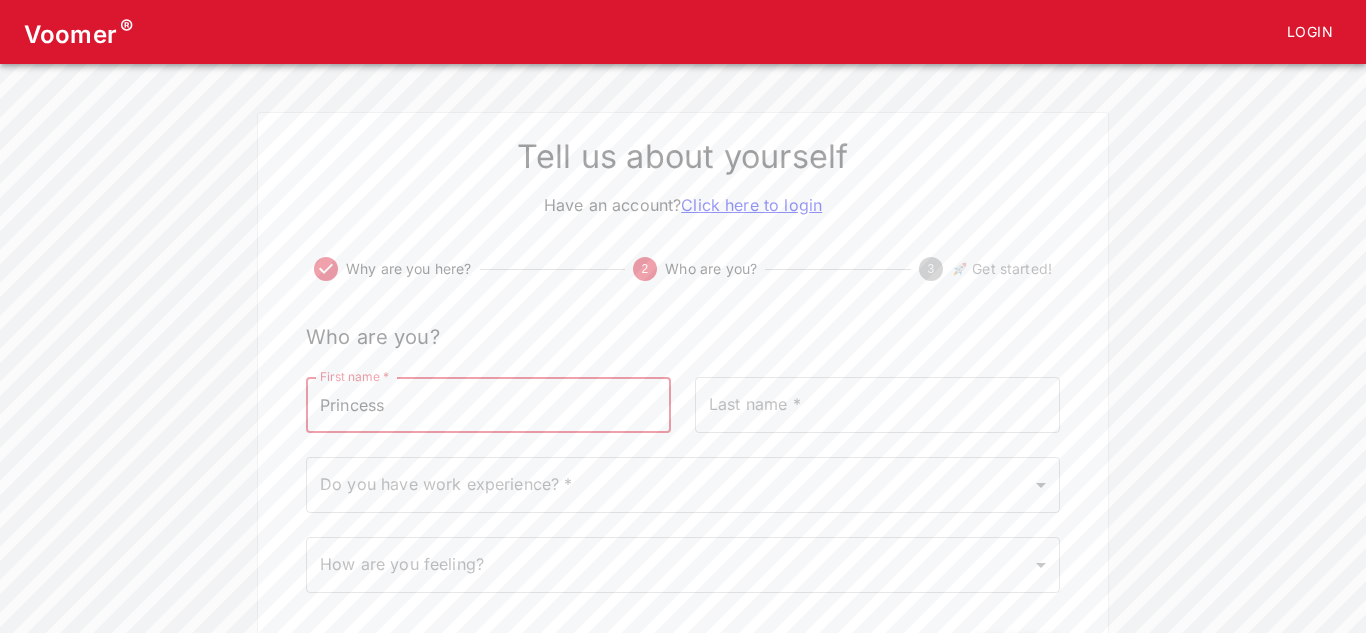 type on "Princess" 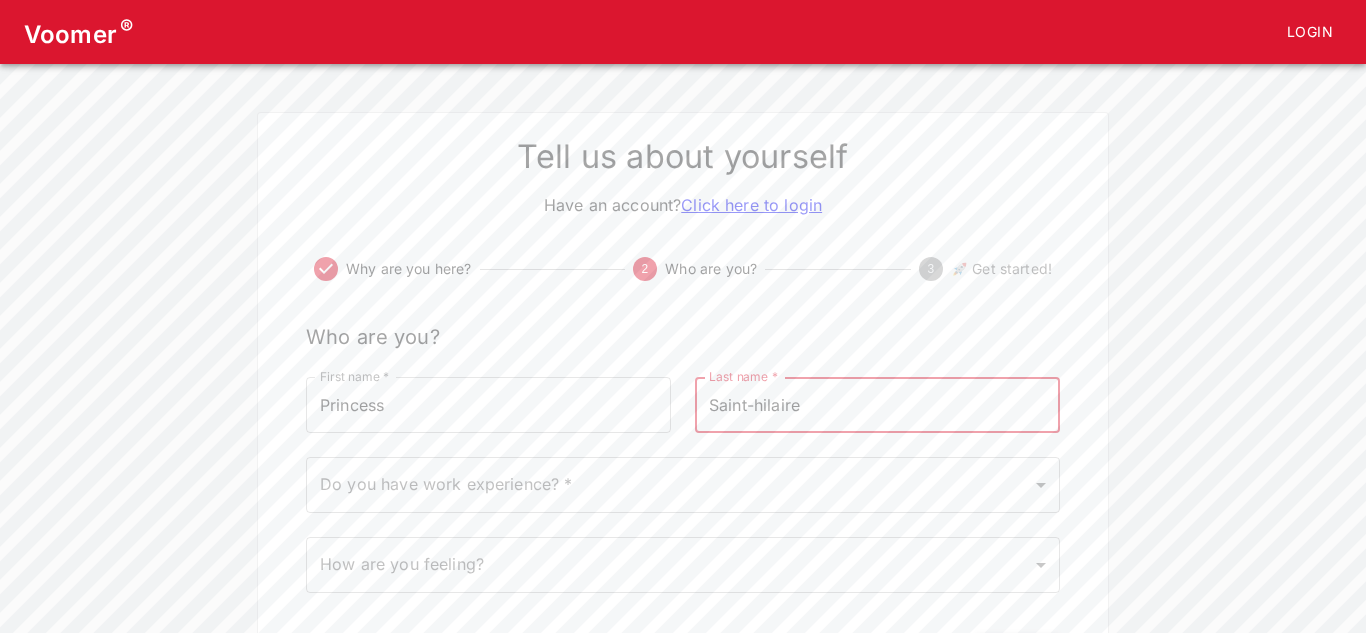 type on "Saint-hilaire" 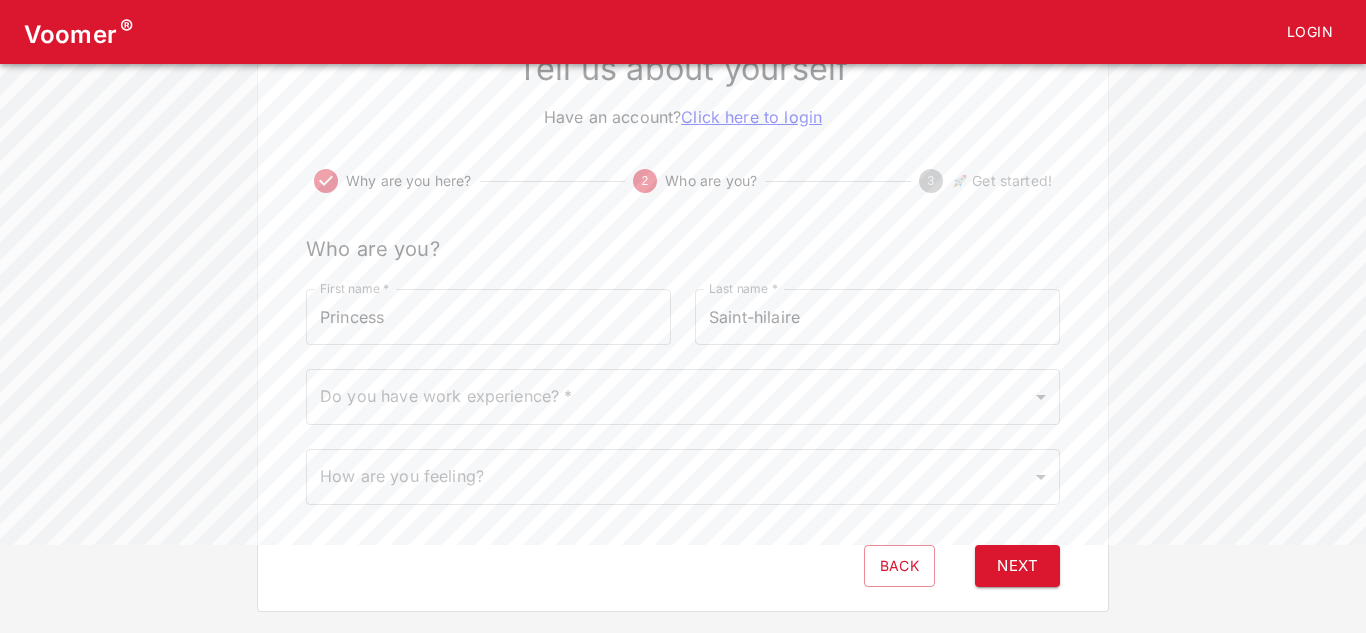 scroll, scrollTop: 115, scrollLeft: 0, axis: vertical 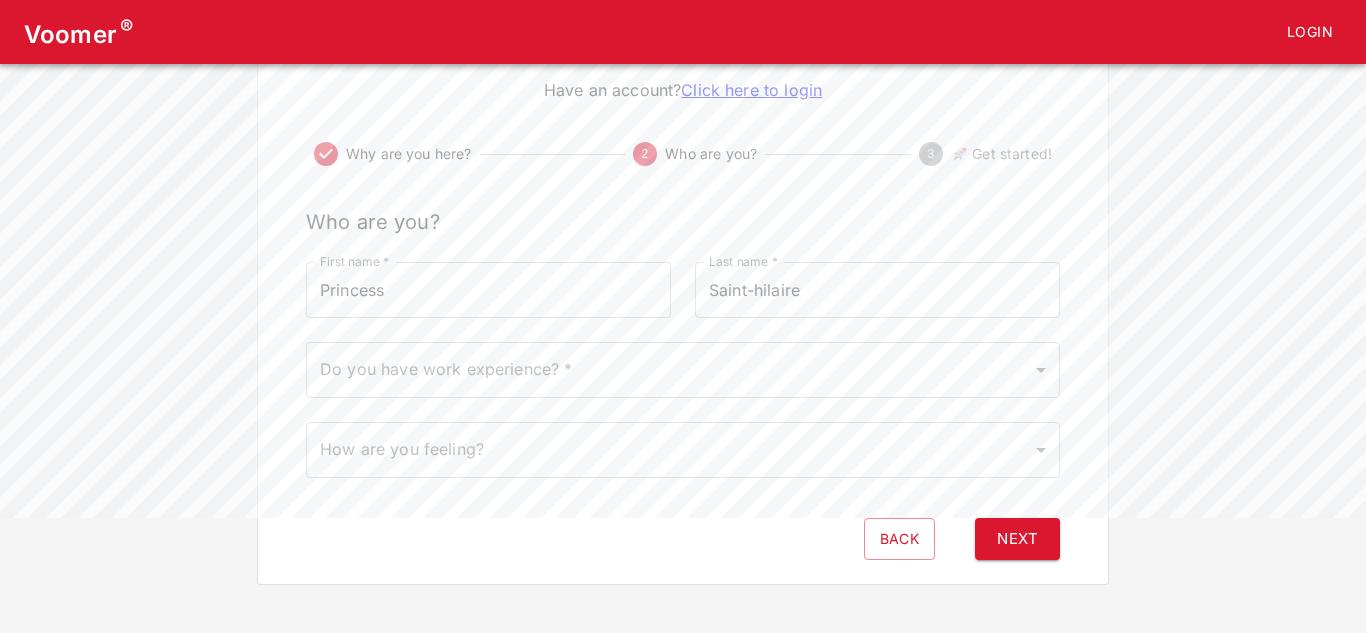 click on "Voomer ® Login Tell us about yourself Have an account?  Click here to login Why are you here? 2 Who are you? 3 🚀 Get started! Who are you? First name * Princess First name * Last name * [PERSON_NAME] Last name * Do you have work experience? * ​ Do you have work experience? * How are you feeling? ​ How are you feeling? Back Next" at bounding box center (683, 235) 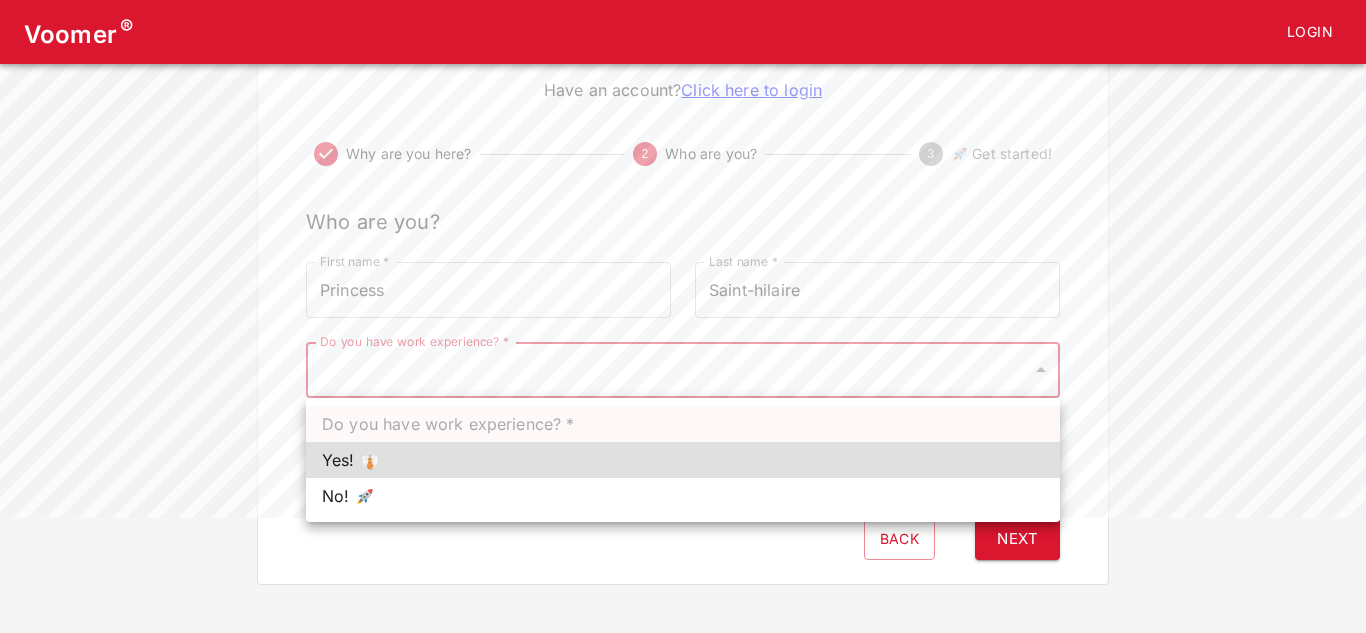 click on "Yes! 👔" at bounding box center [683, 460] 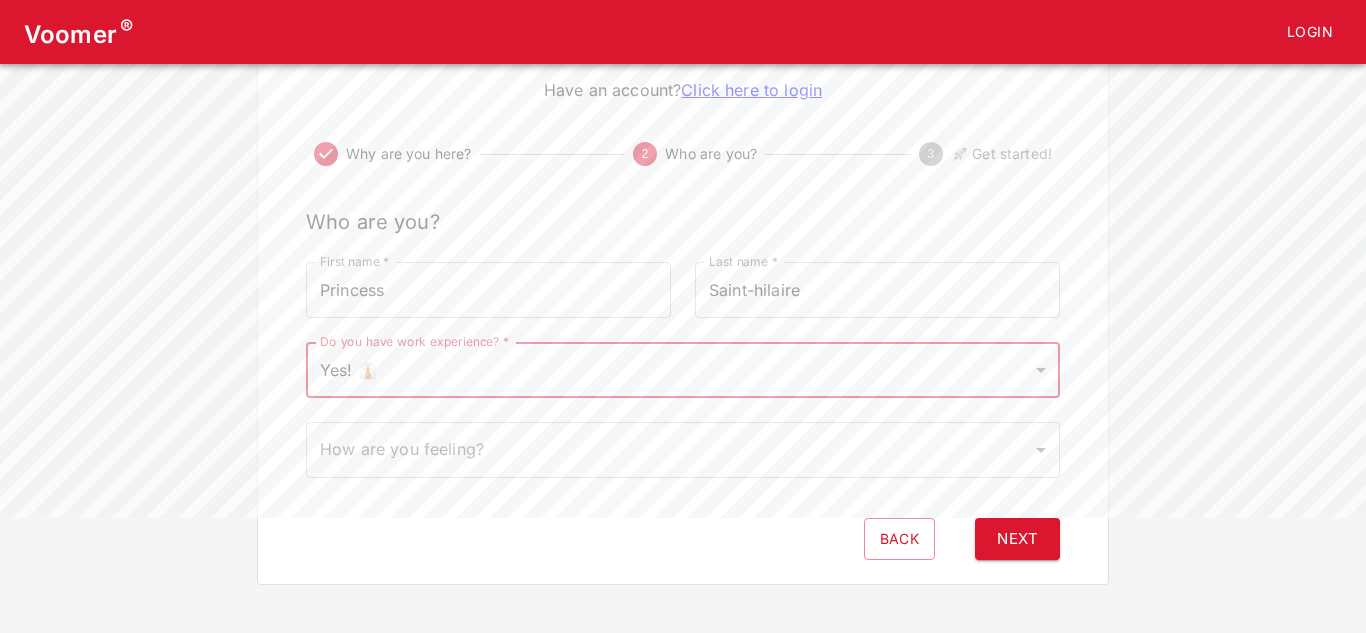 click on "Voomer ® Login Tell us about yourself Have an account?  Click here to login Why are you here? 2 Who are you? 3 🚀 Get started! Who are you? First name * Princess First name * Last name * [PERSON_NAME] Last name * Do you have work experience? * Yes! 👔 1 Do you have work experience? * How are you feeling? ​ How are you feeling? Back Next" at bounding box center (683, 235) 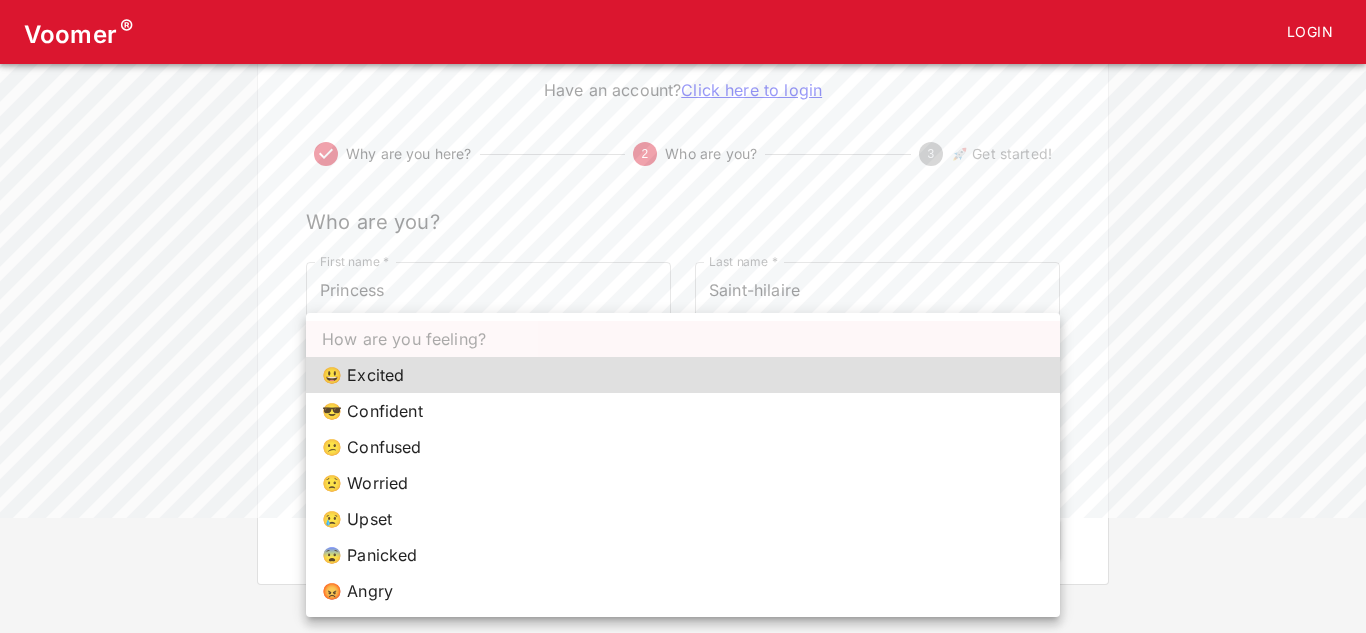 click on "😃 Excited" at bounding box center (683, 375) 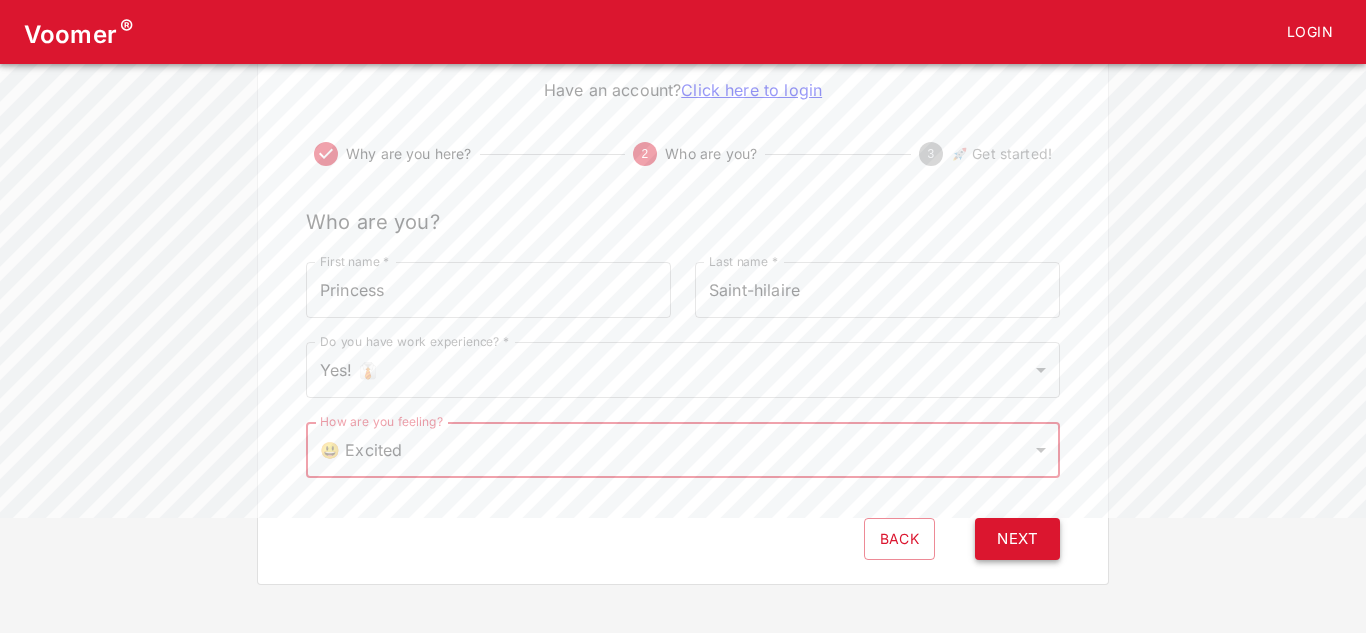click on "Next" at bounding box center (1017, 539) 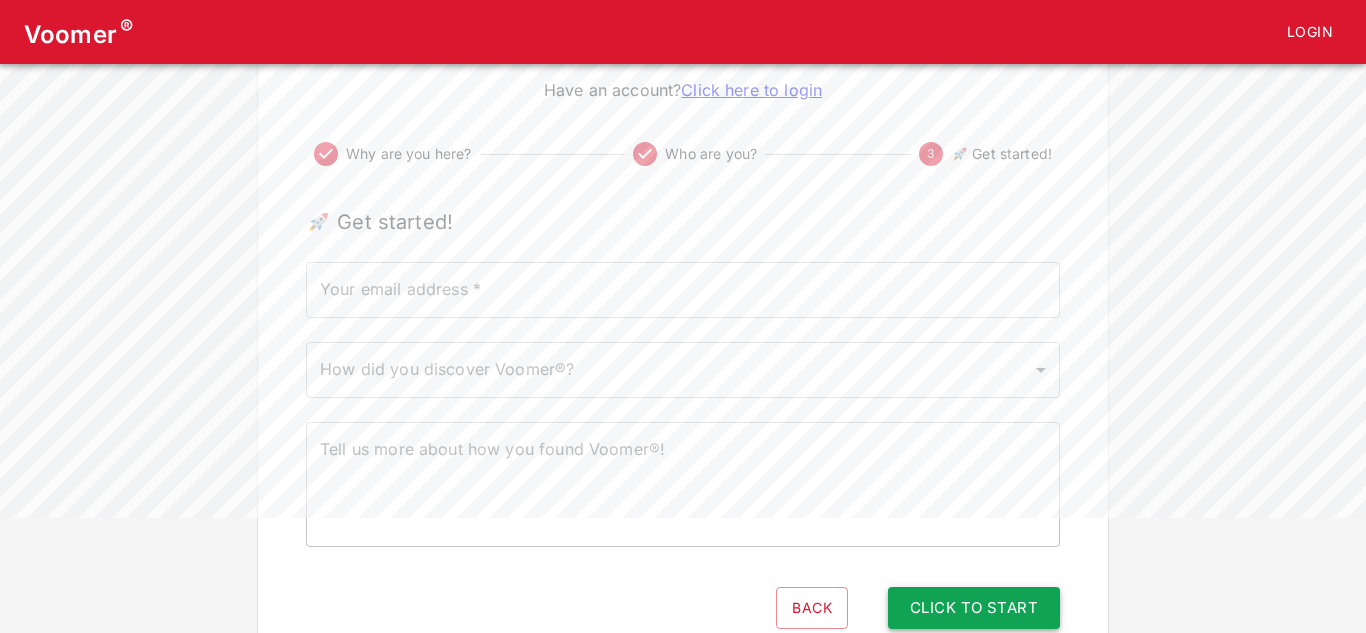 scroll, scrollTop: 0, scrollLeft: 0, axis: both 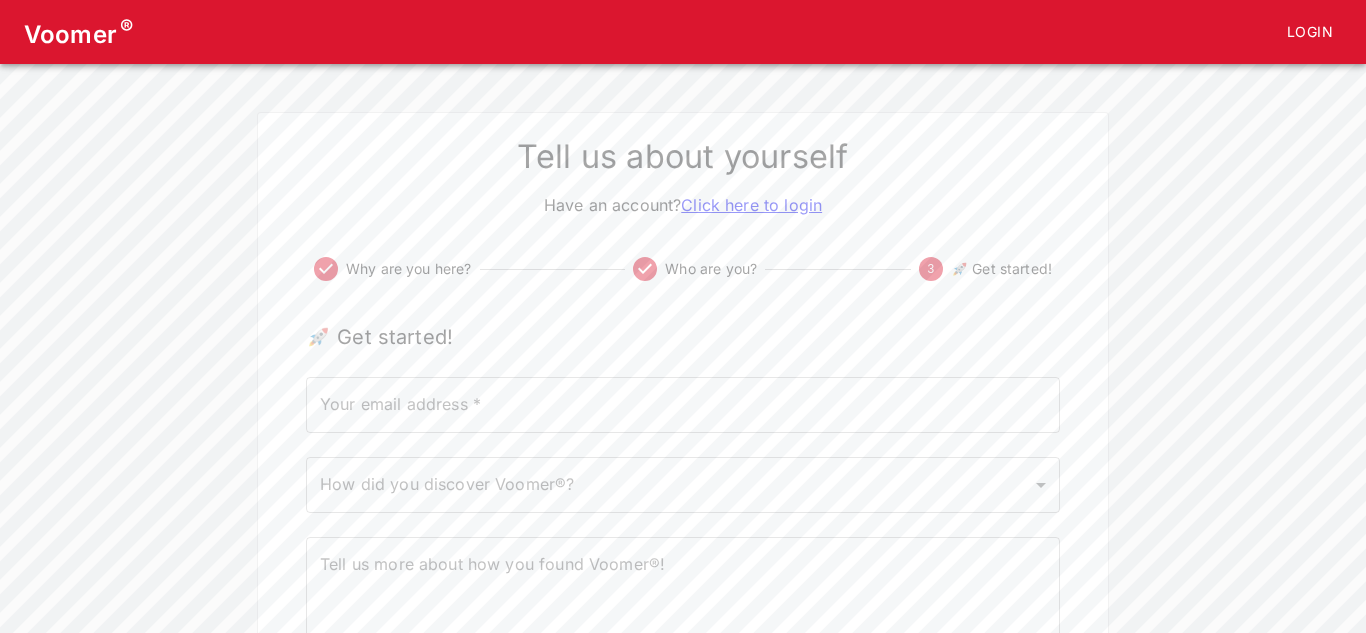 type 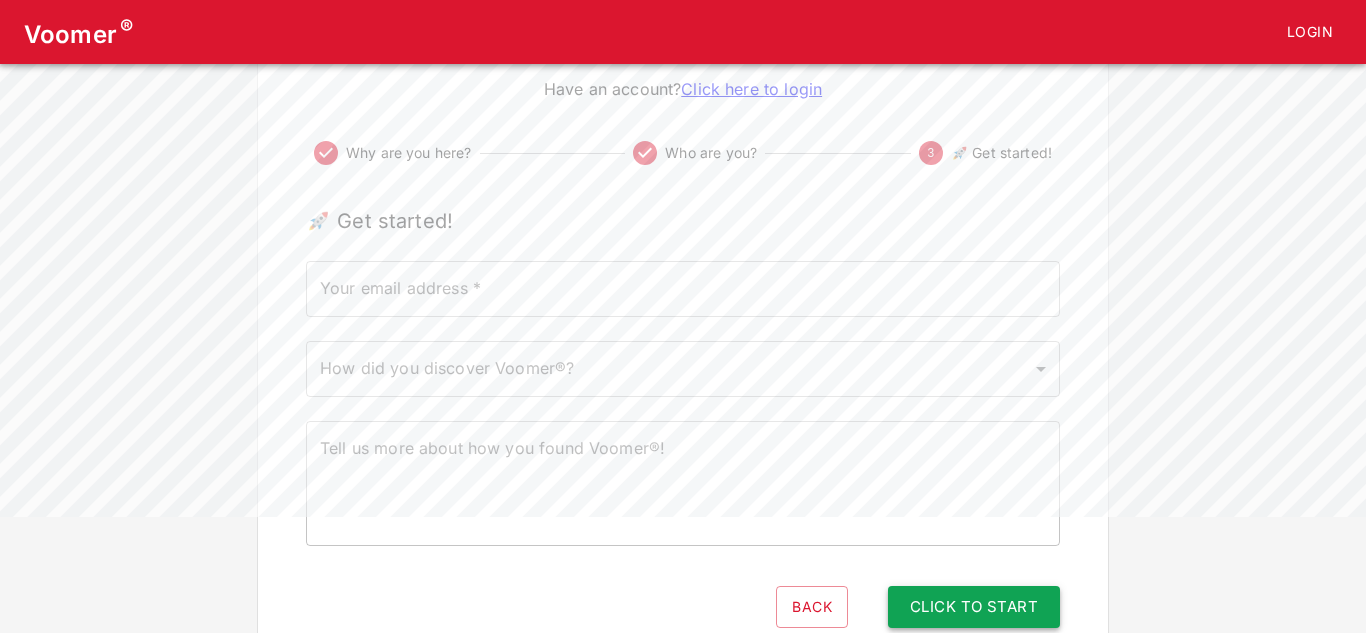 scroll, scrollTop: 120, scrollLeft: 0, axis: vertical 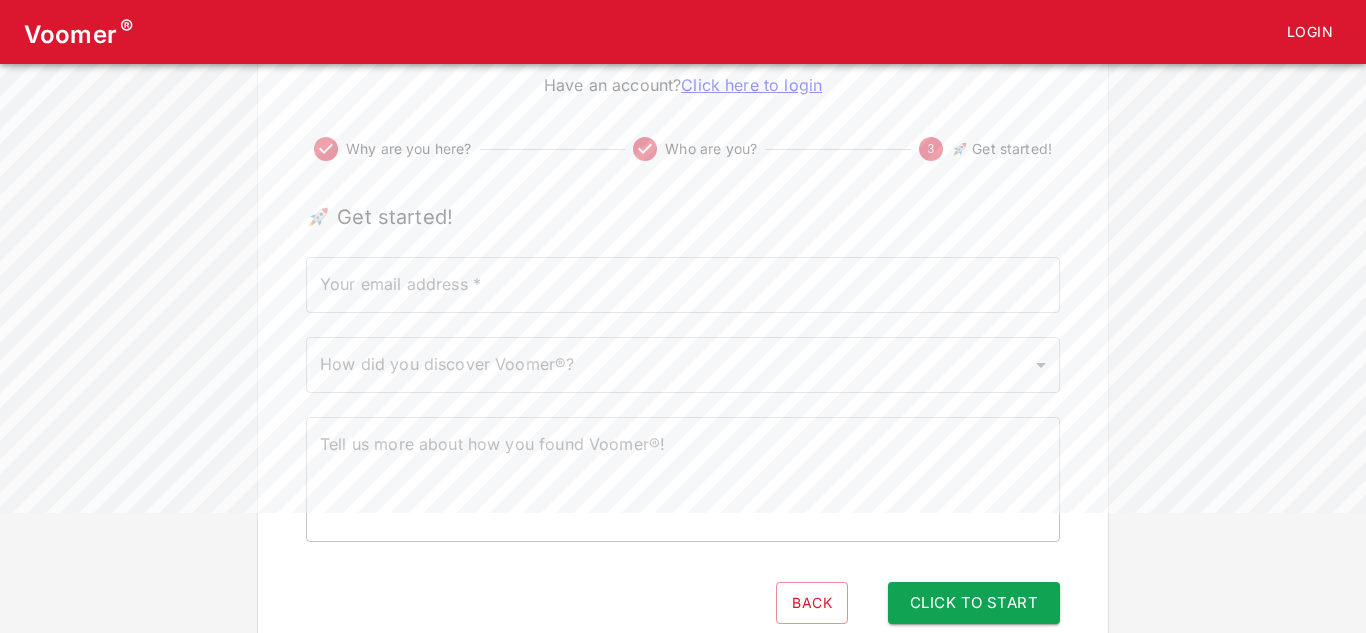 click on "Your email address * Your email address *" at bounding box center [683, 285] 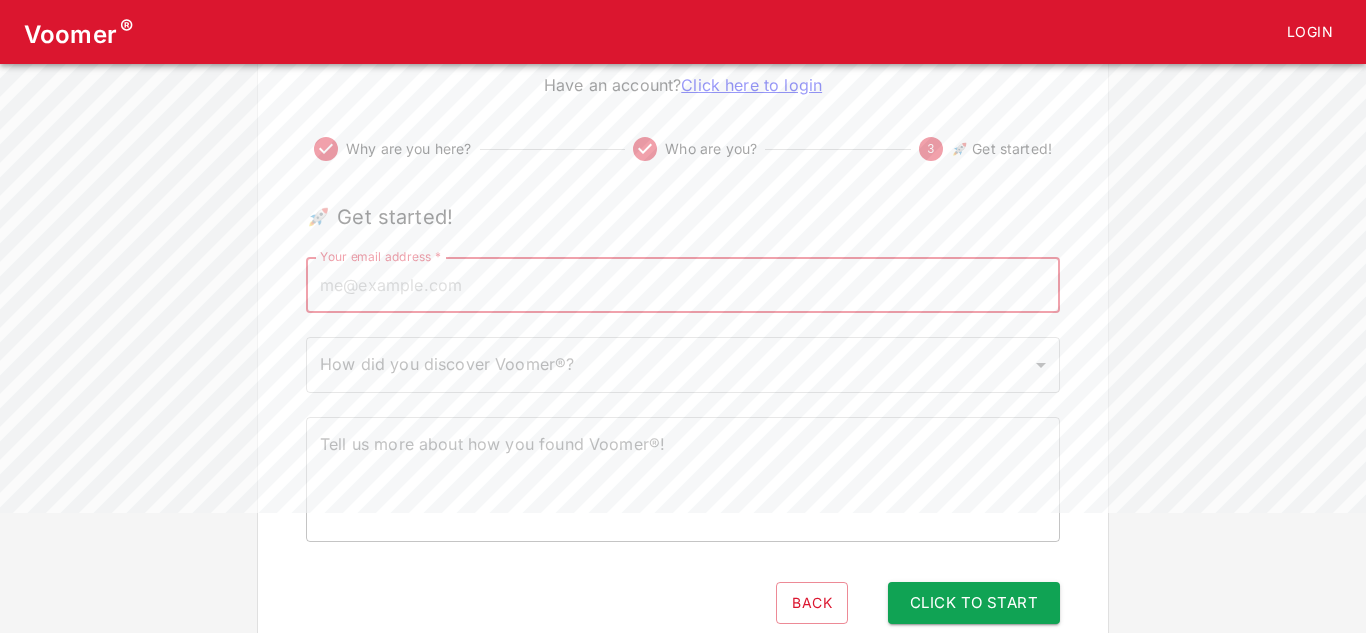 type on "[EMAIL_ADDRESS][DOMAIN_NAME]" 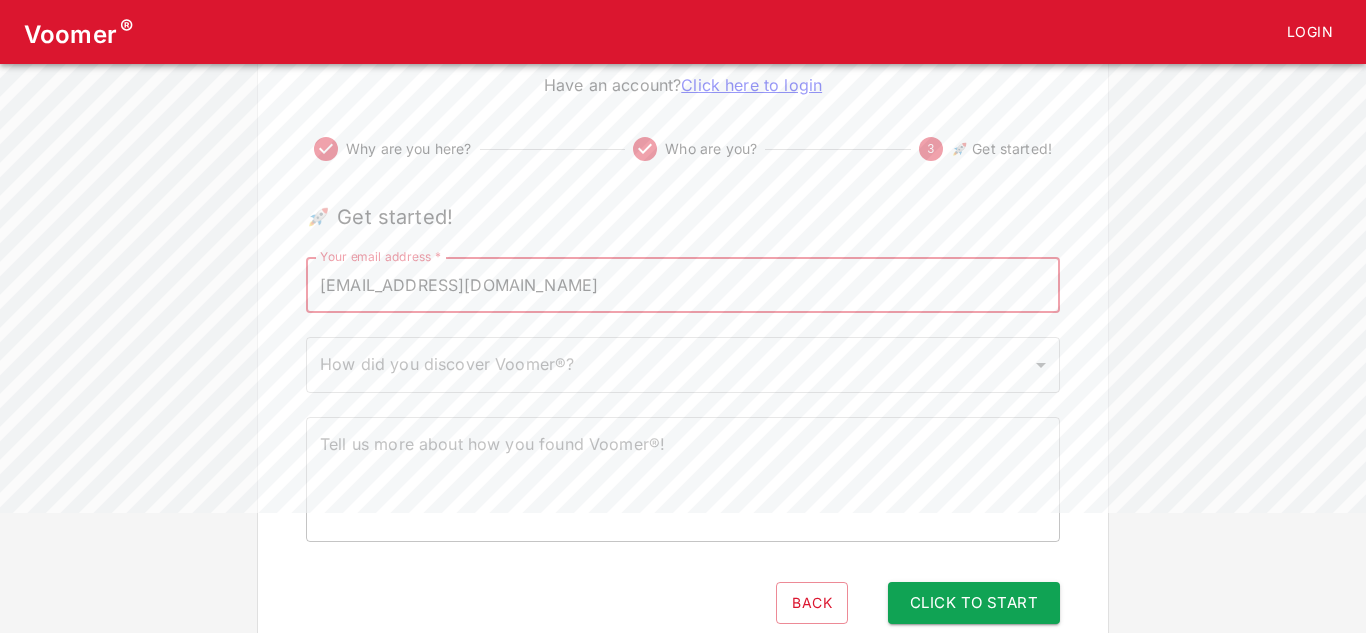 click on "Voomer ® Login Tell us about yourself Have an account?  Click here to login Why are you here? Who are you? 3 🚀 Get started! 🚀 Get started! Your email address * [EMAIL_ADDRESS][DOMAIN_NAME] Your email address * How did you discover Voomer®? ​ How did you discover Voomer®? Tell us more about how you found Voomer®! x Tell us more about how you found Voomer®! Back Click to Start" at bounding box center [683, 264] 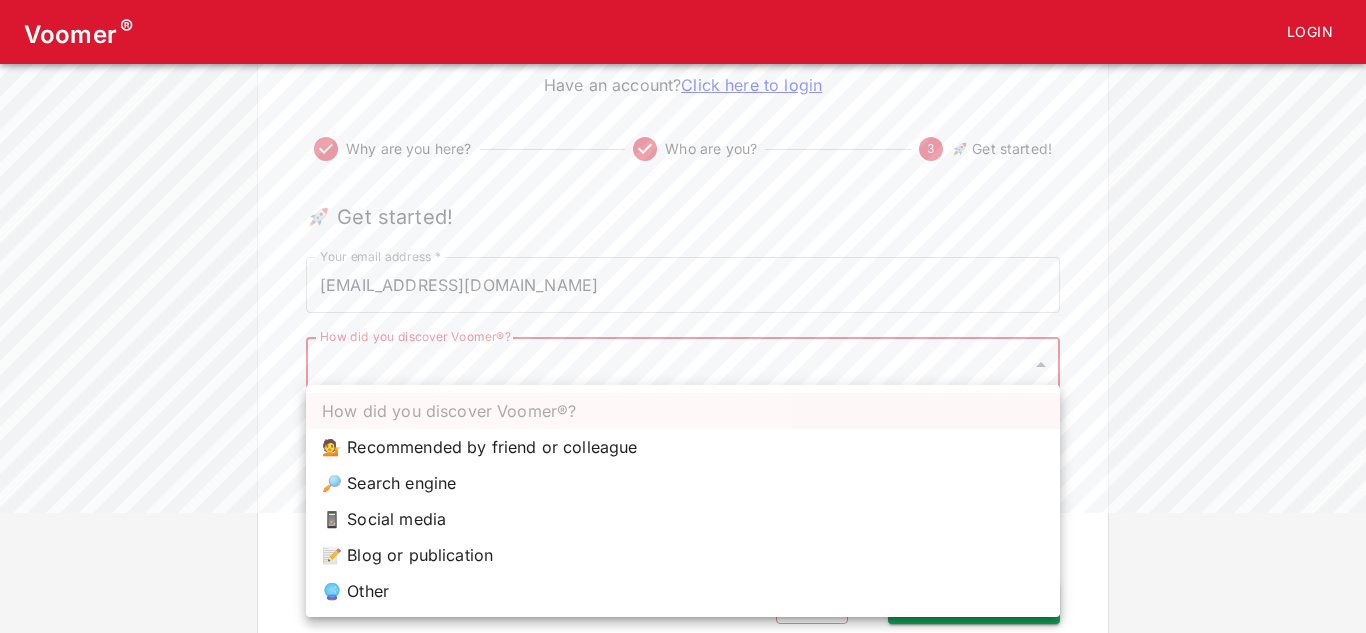 click on "🔎 Search engine" at bounding box center (683, 483) 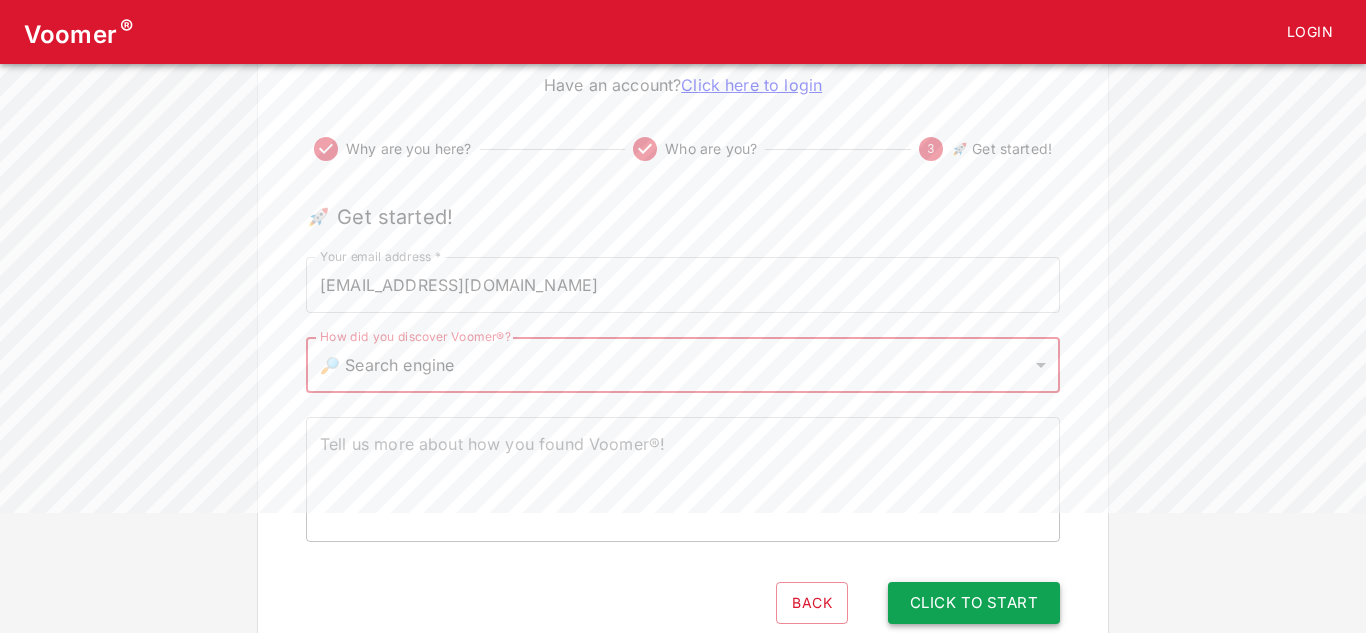 click on "Click to Start" at bounding box center (974, 603) 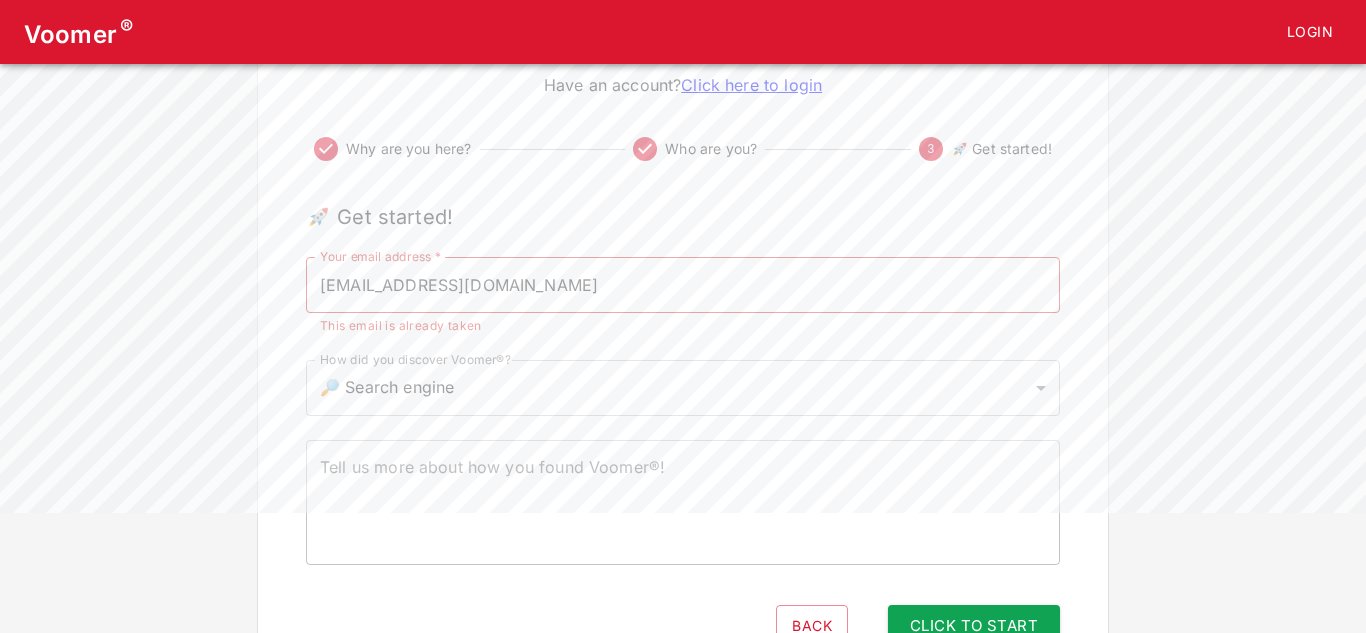 click on "[EMAIL_ADDRESS][DOMAIN_NAME]" at bounding box center [683, 285] 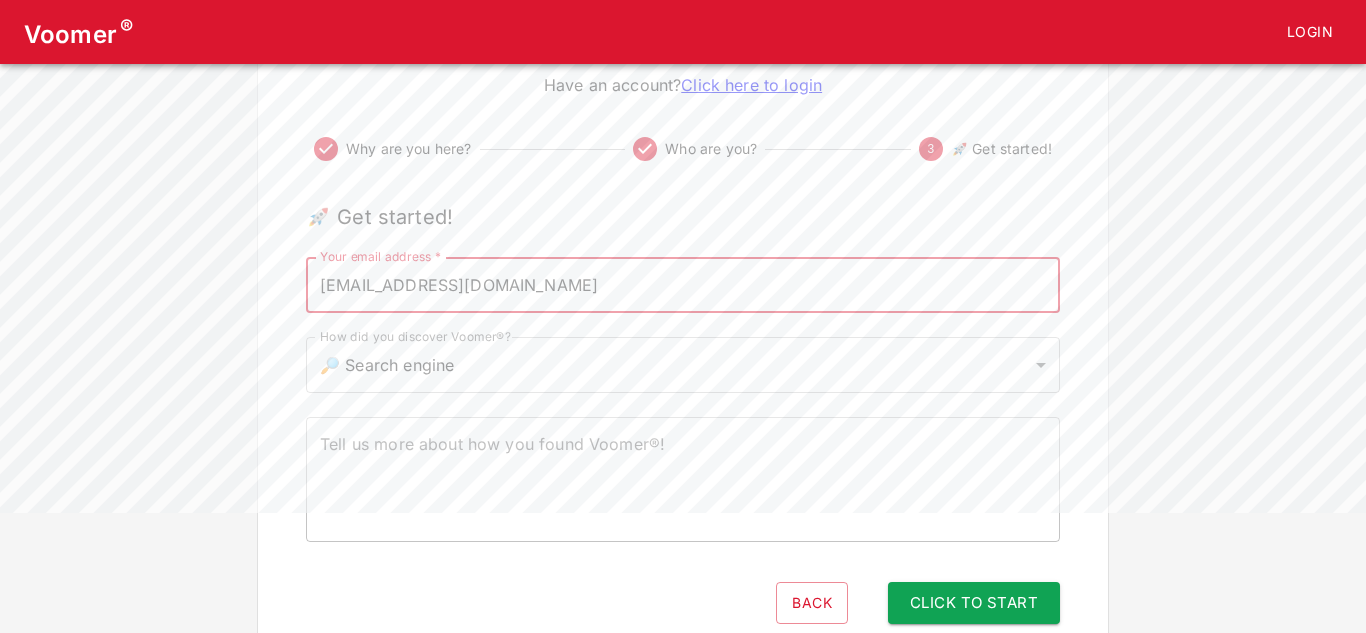type on "[EMAIL_ADDRESS][DOMAIN_NAME]" 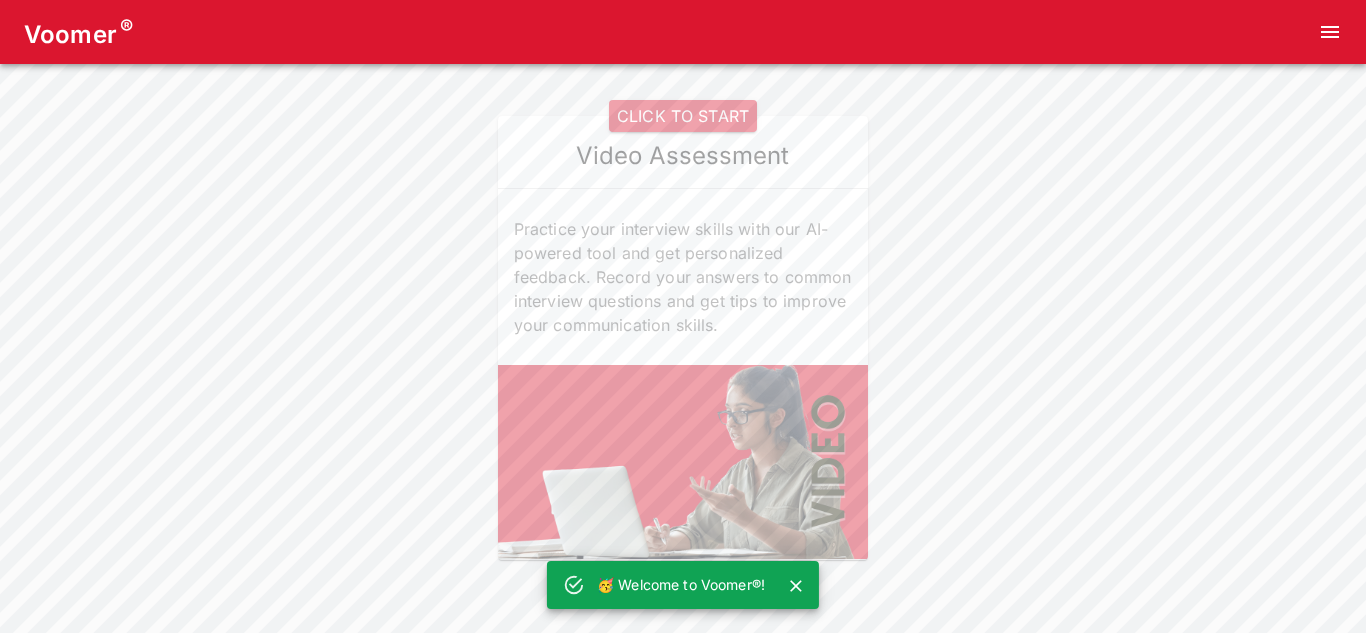 scroll, scrollTop: 0, scrollLeft: 0, axis: both 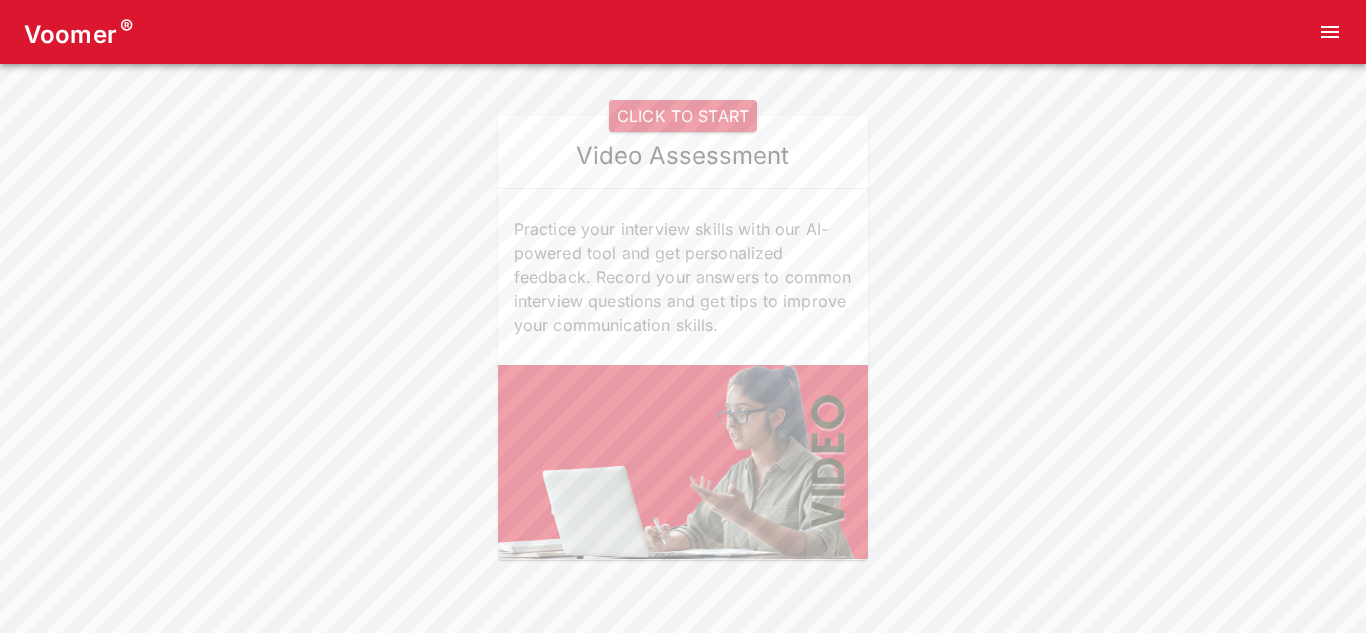 click at bounding box center [683, 462] 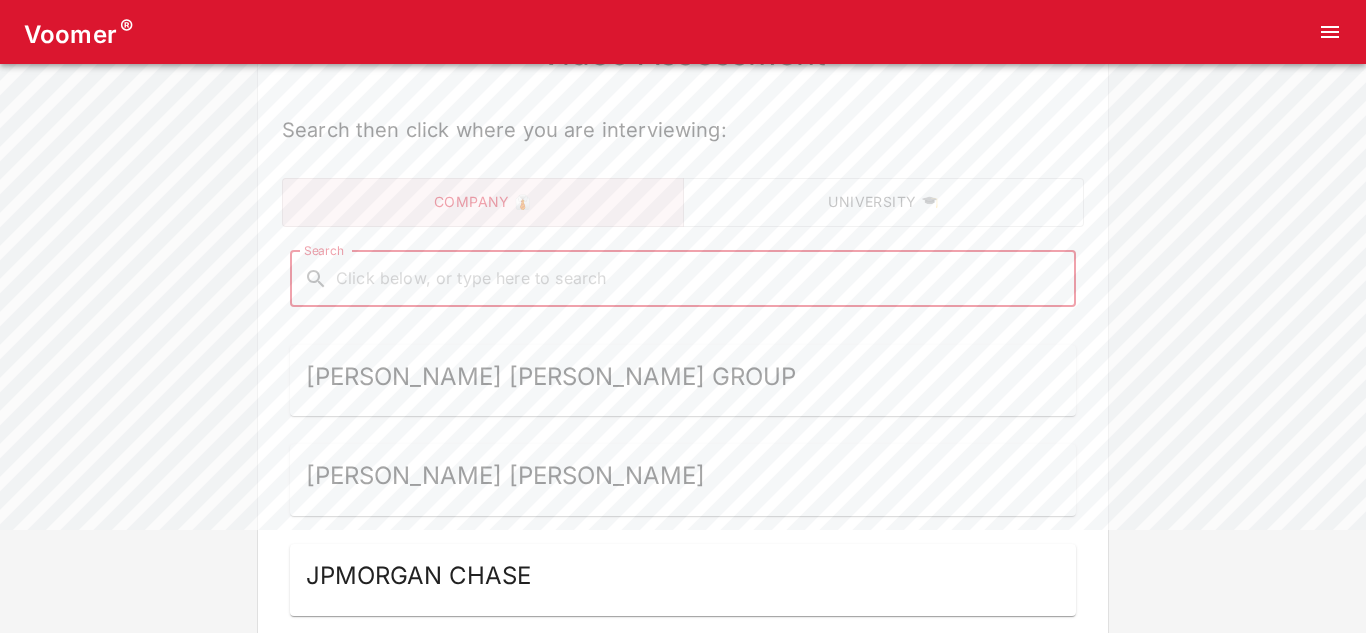 scroll, scrollTop: 120, scrollLeft: 0, axis: vertical 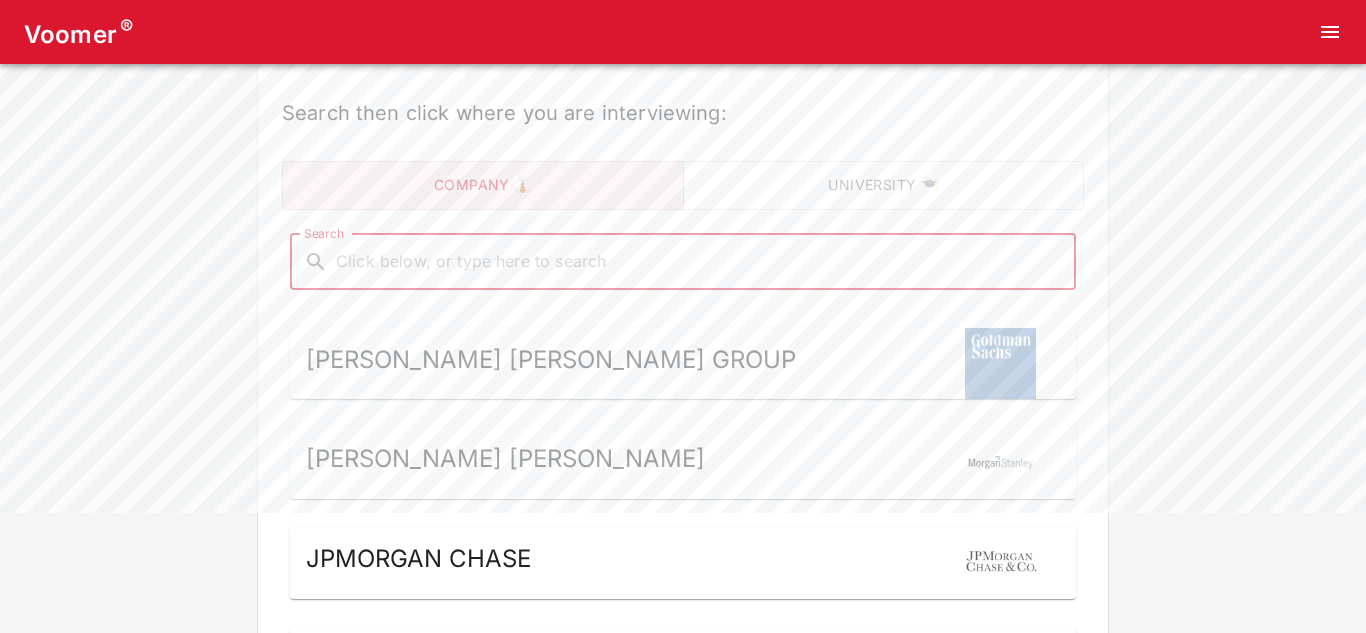 click on "Search" at bounding box center (699, 262) 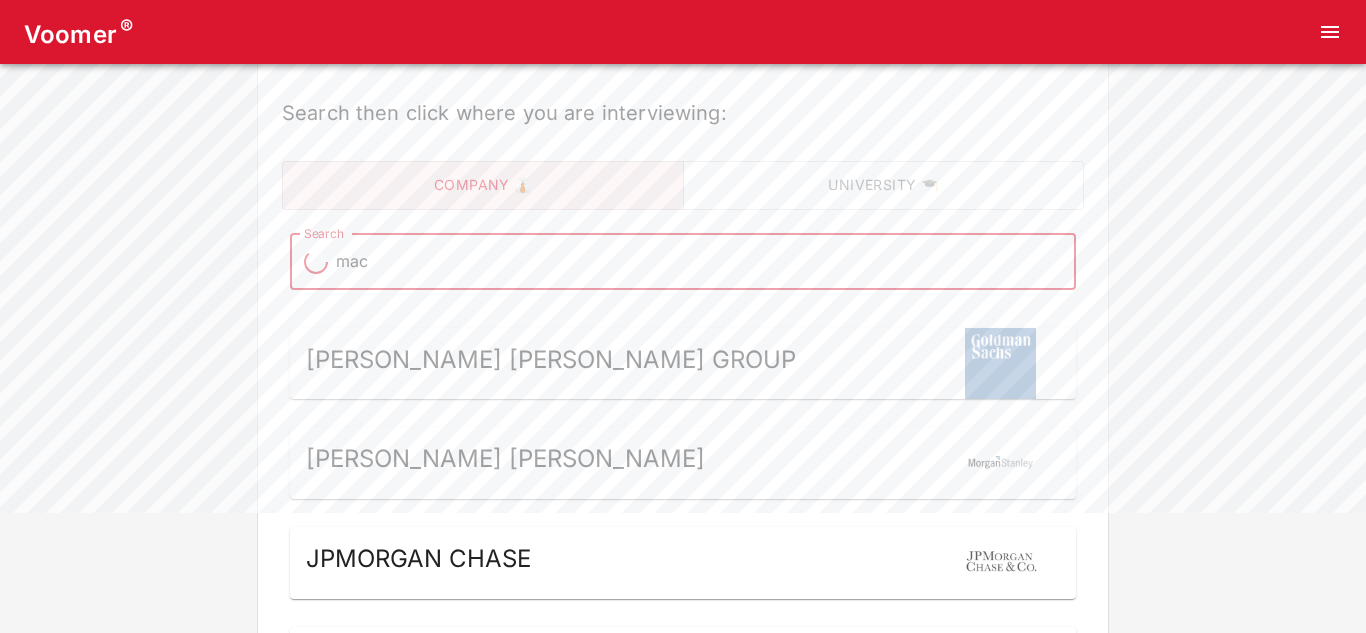 type on "macy" 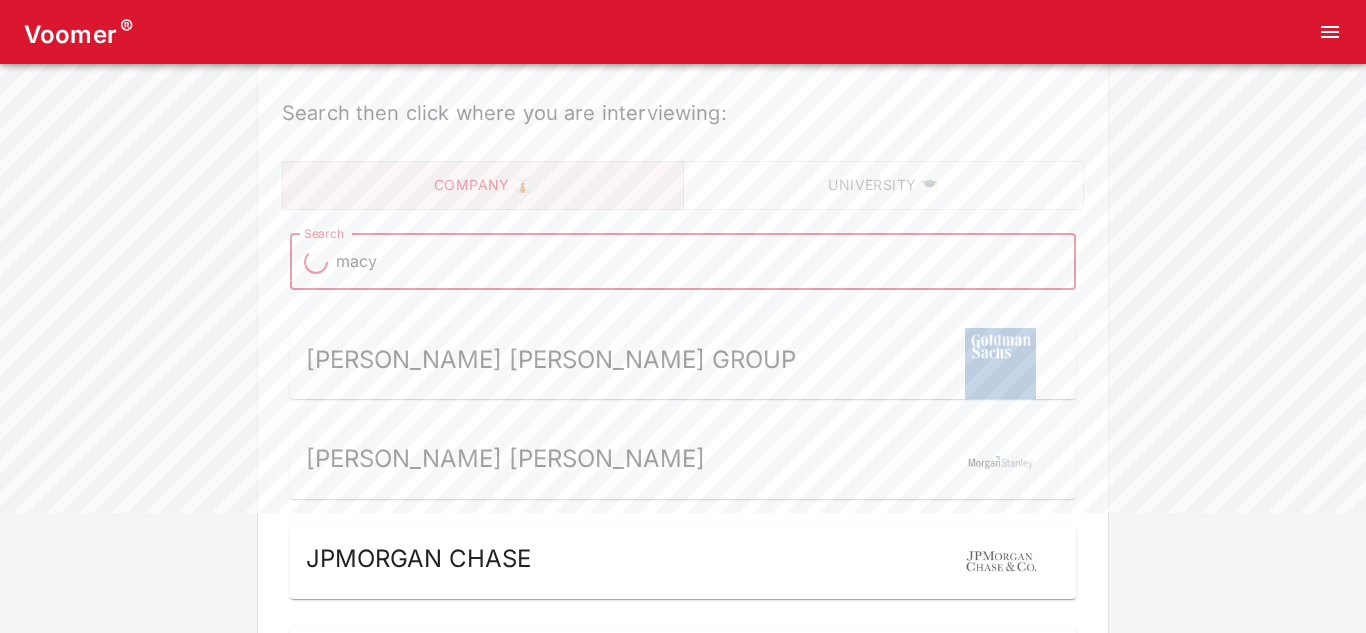 type on "macy" 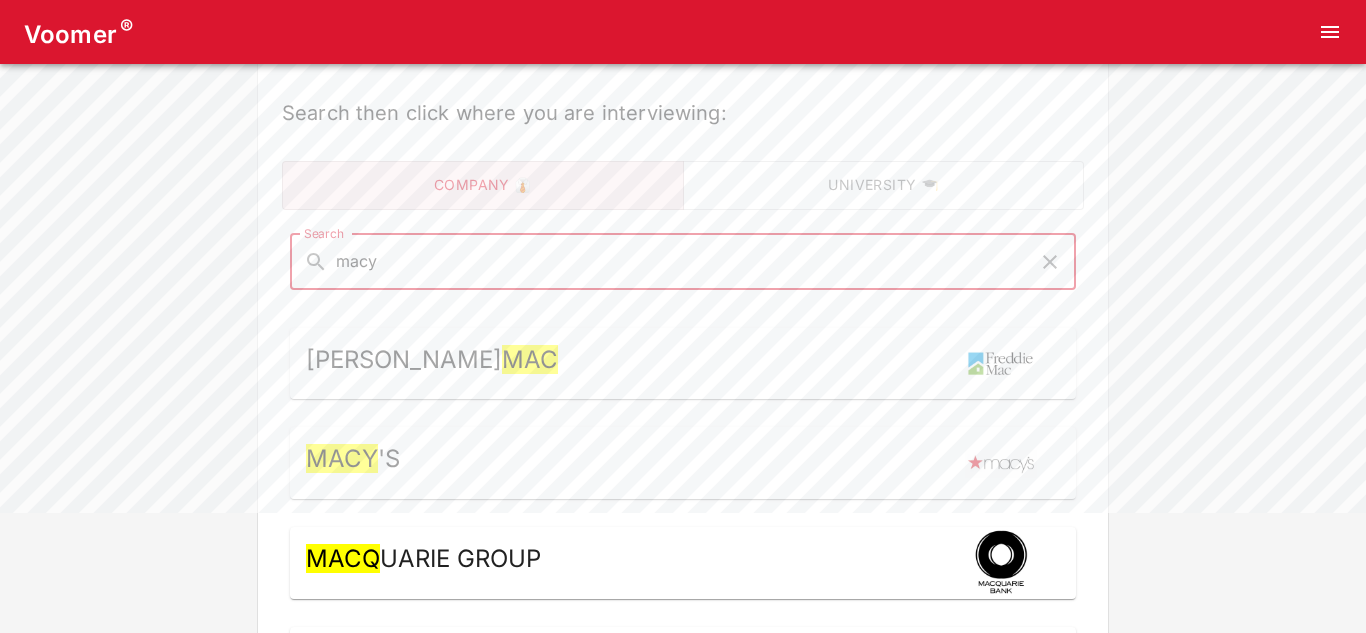 click on "Macy 's" at bounding box center (683, 463) 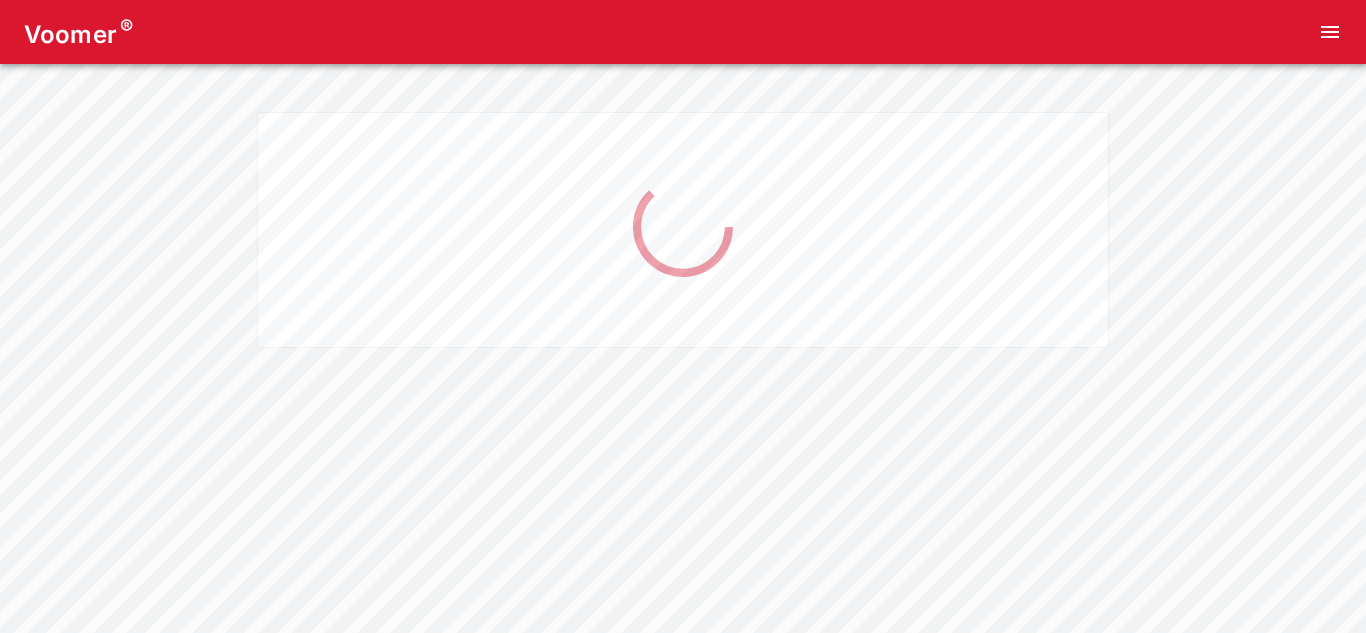 scroll, scrollTop: 0, scrollLeft: 0, axis: both 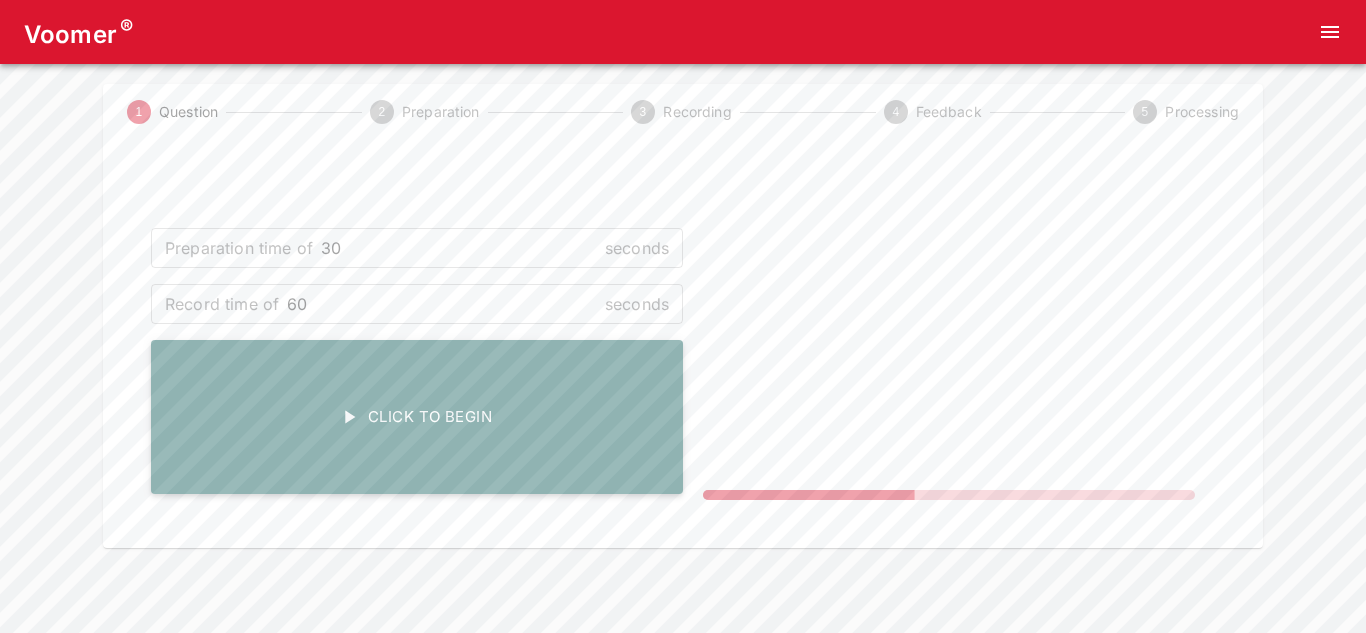 click on "Click To Begin" at bounding box center (417, 417) 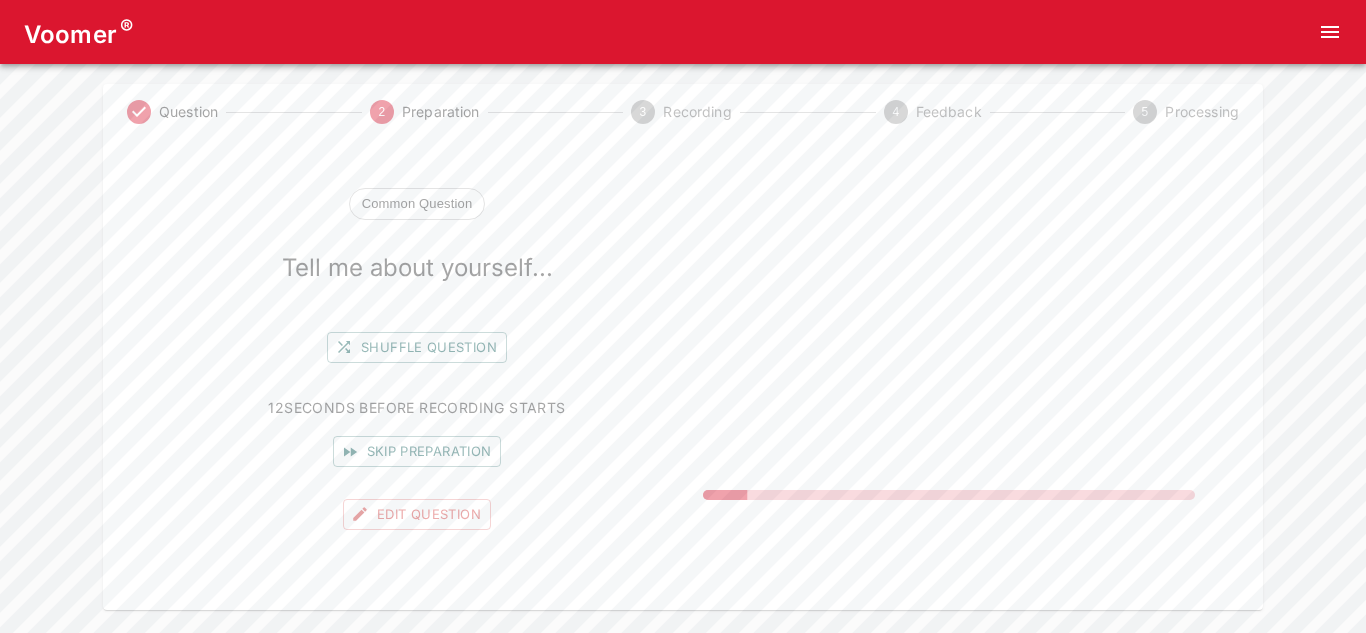 click on "Voomer ® Question 2 Preparation 3 Recording 4 Feedback 5 Processing Common Question Tell me about yourself... Shuffle question 12  seconds before recording starts Skip preparation Edit Question NOT RECORDING" at bounding box center (683, 305) 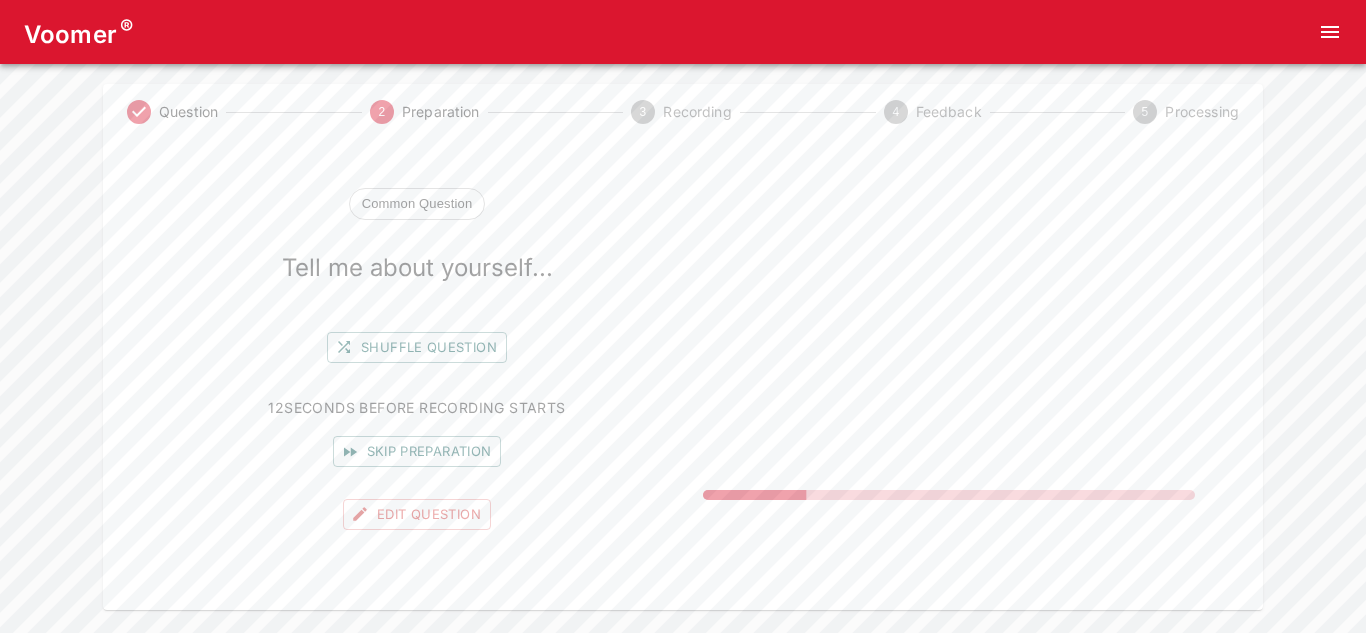 scroll, scrollTop: 38, scrollLeft: 0, axis: vertical 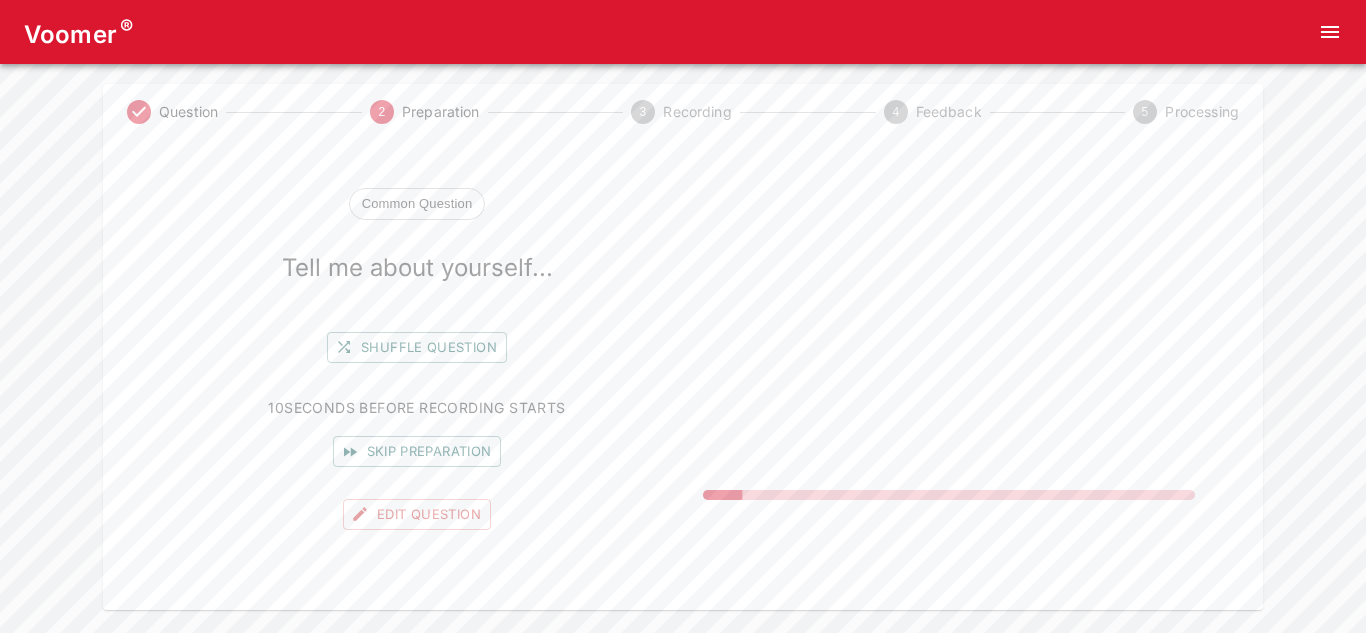click on "NOT RECORDING" at bounding box center [949, 354] 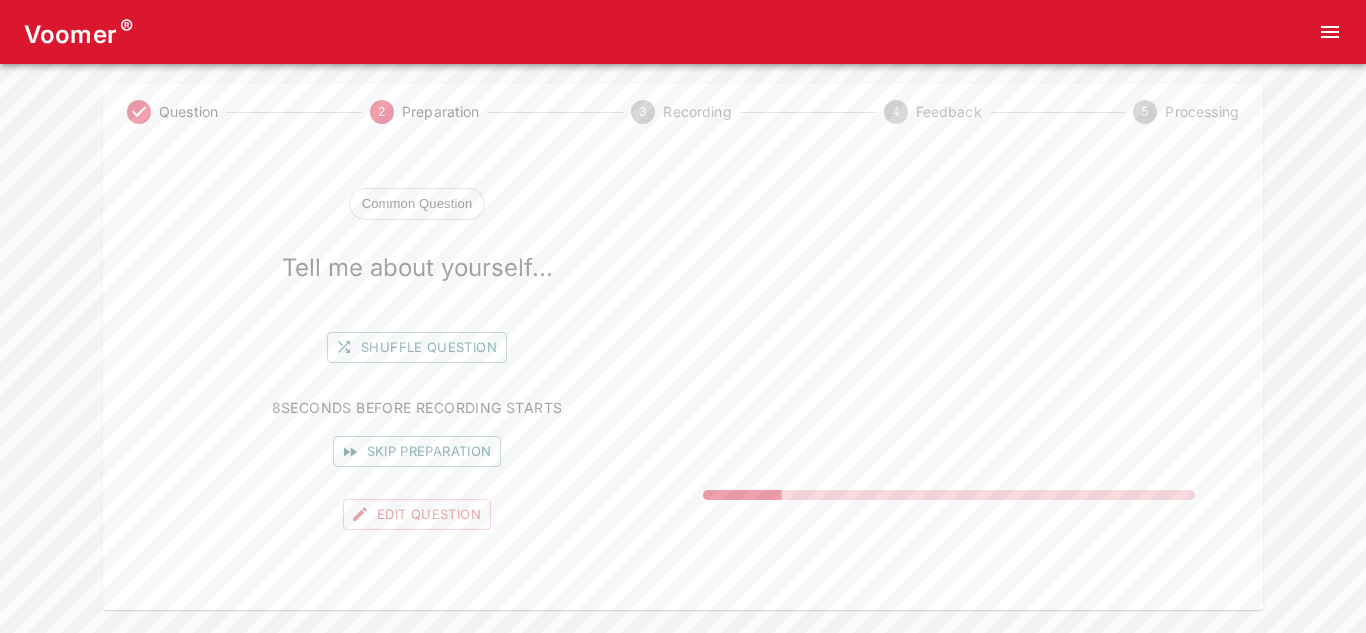 click on "Tell me about yourself..." at bounding box center [417, 268] 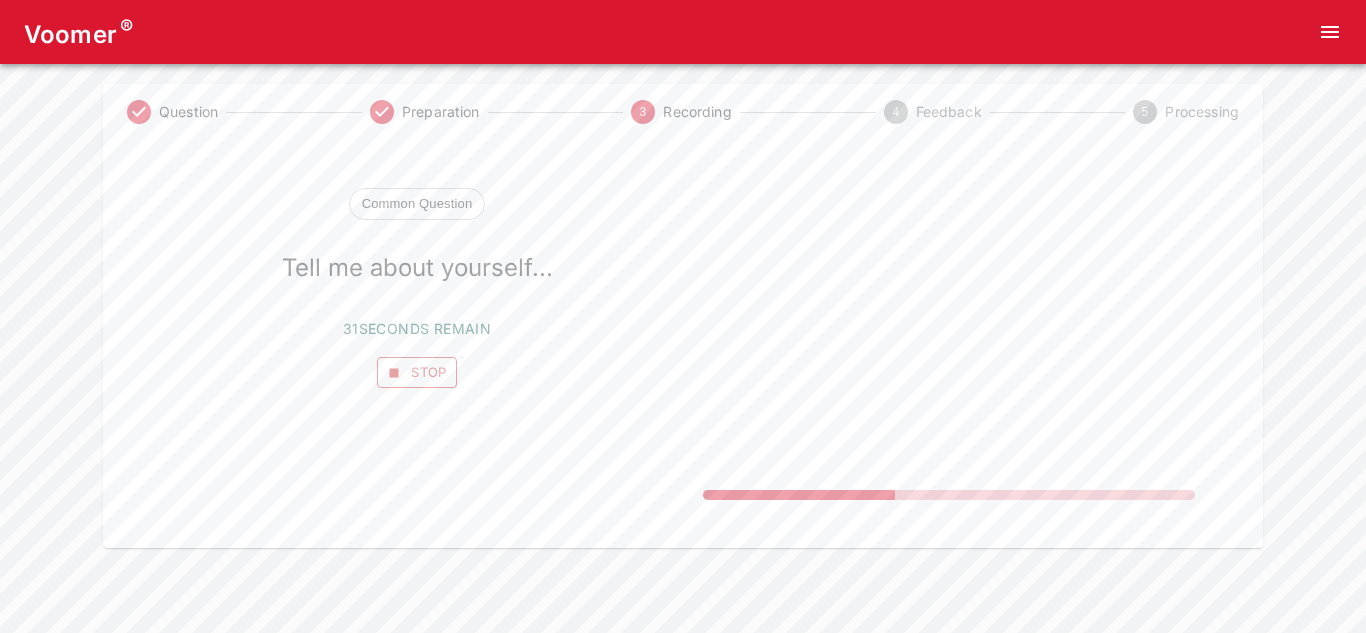 click on "Stop" at bounding box center [417, 372] 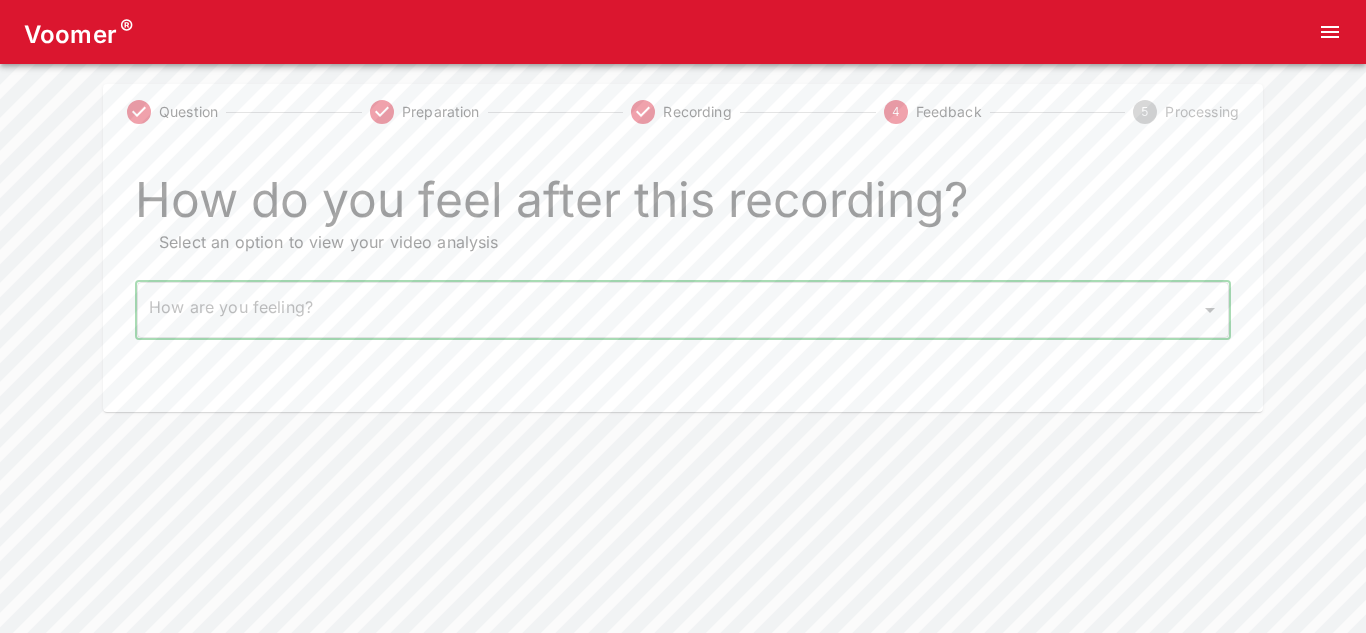 scroll, scrollTop: 0, scrollLeft: 0, axis: both 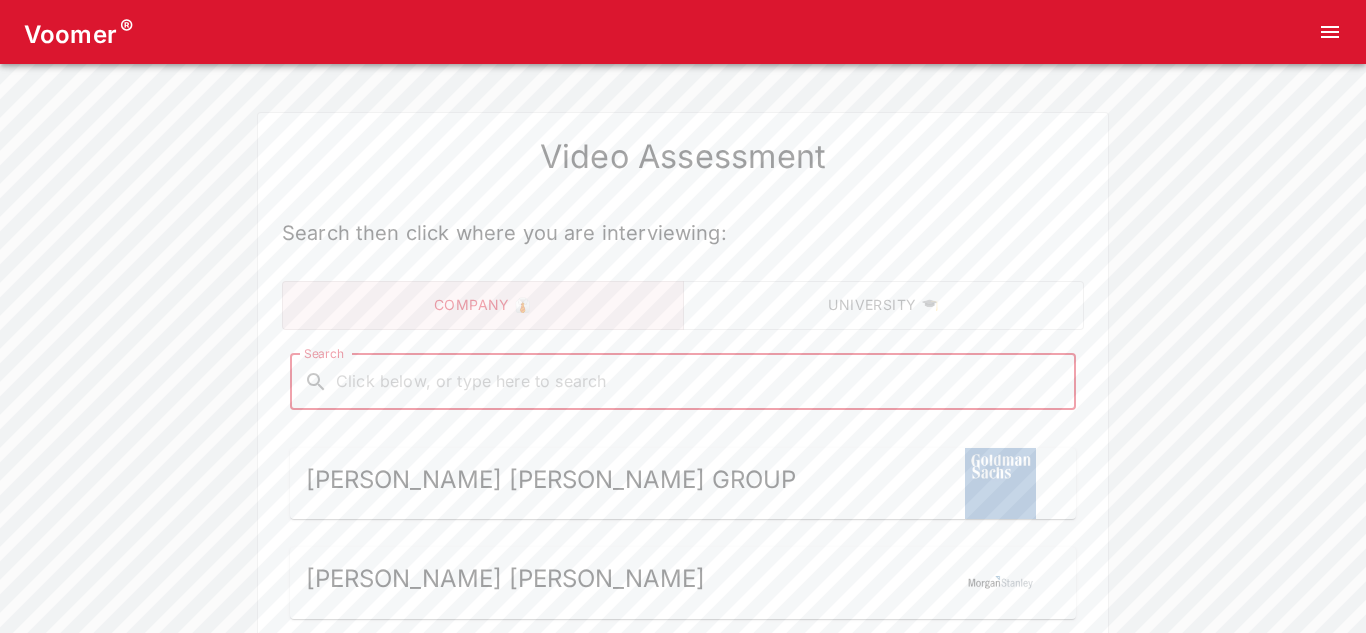 click on "Search" at bounding box center [699, 382] 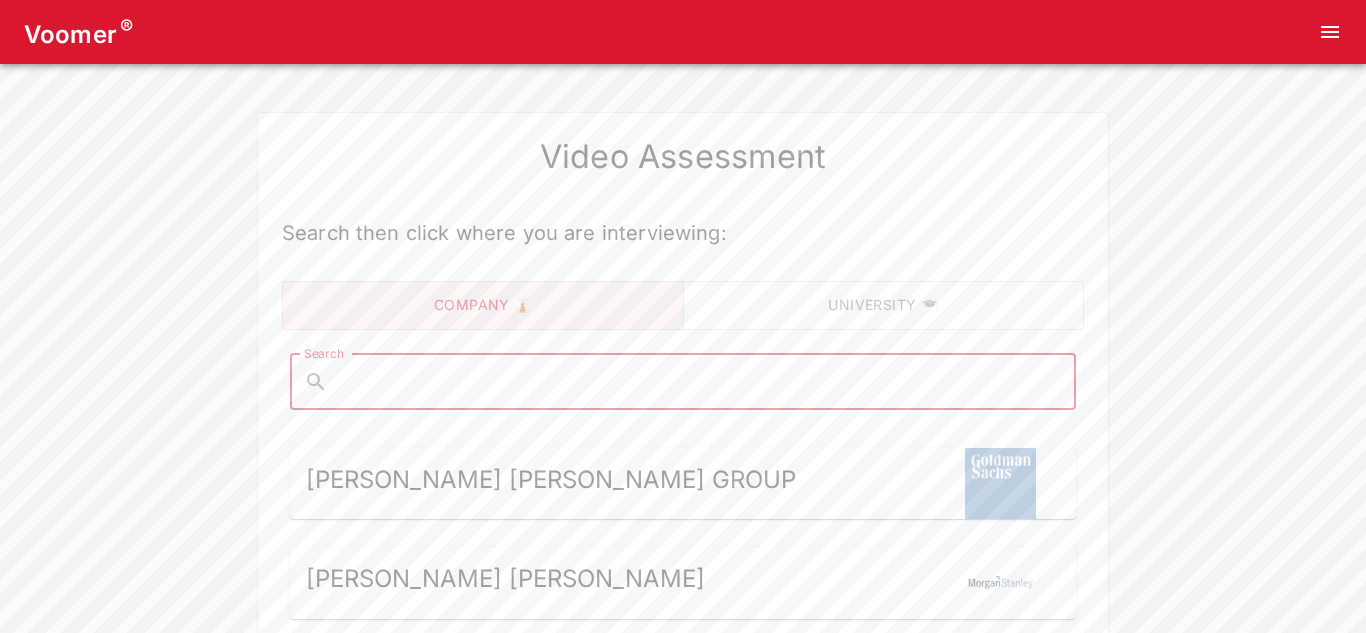 type on "m" 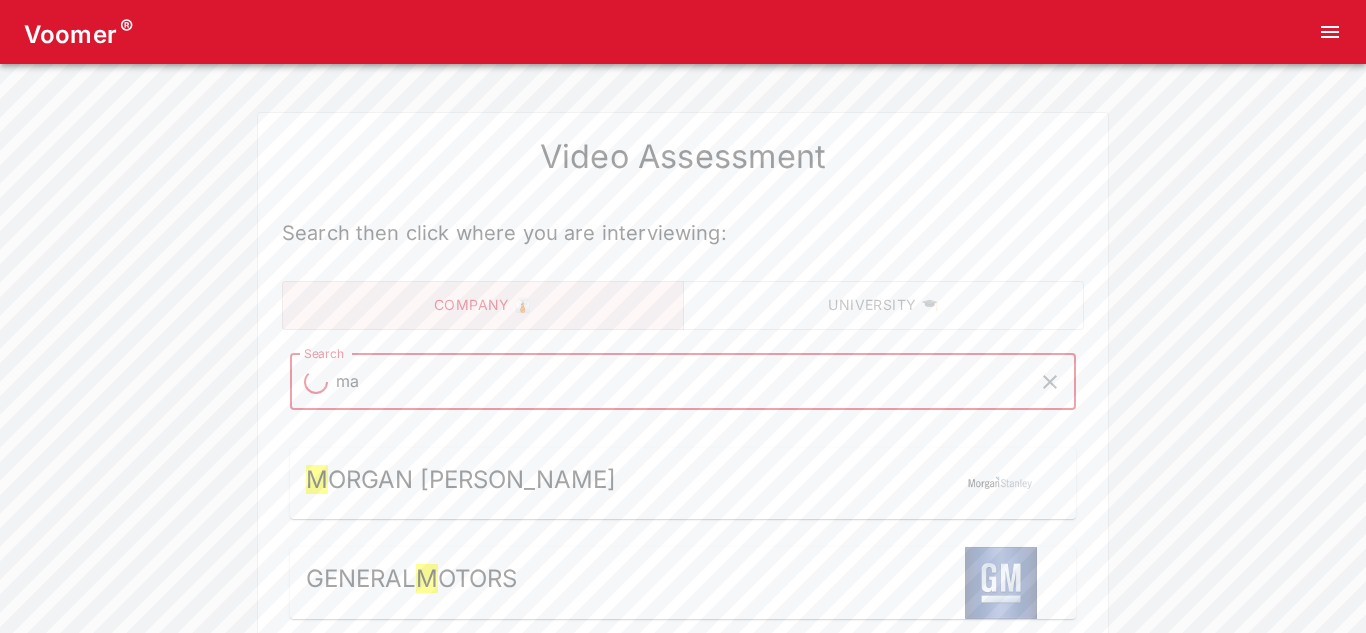 type on "ma" 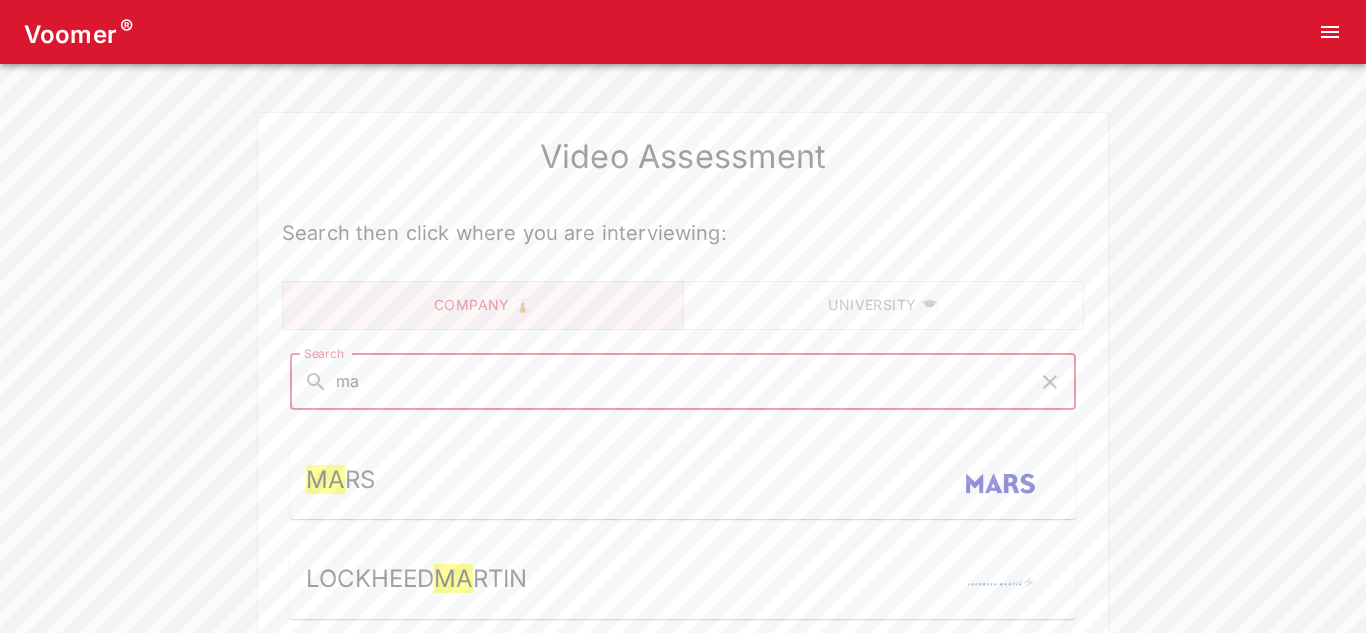 type on "mac" 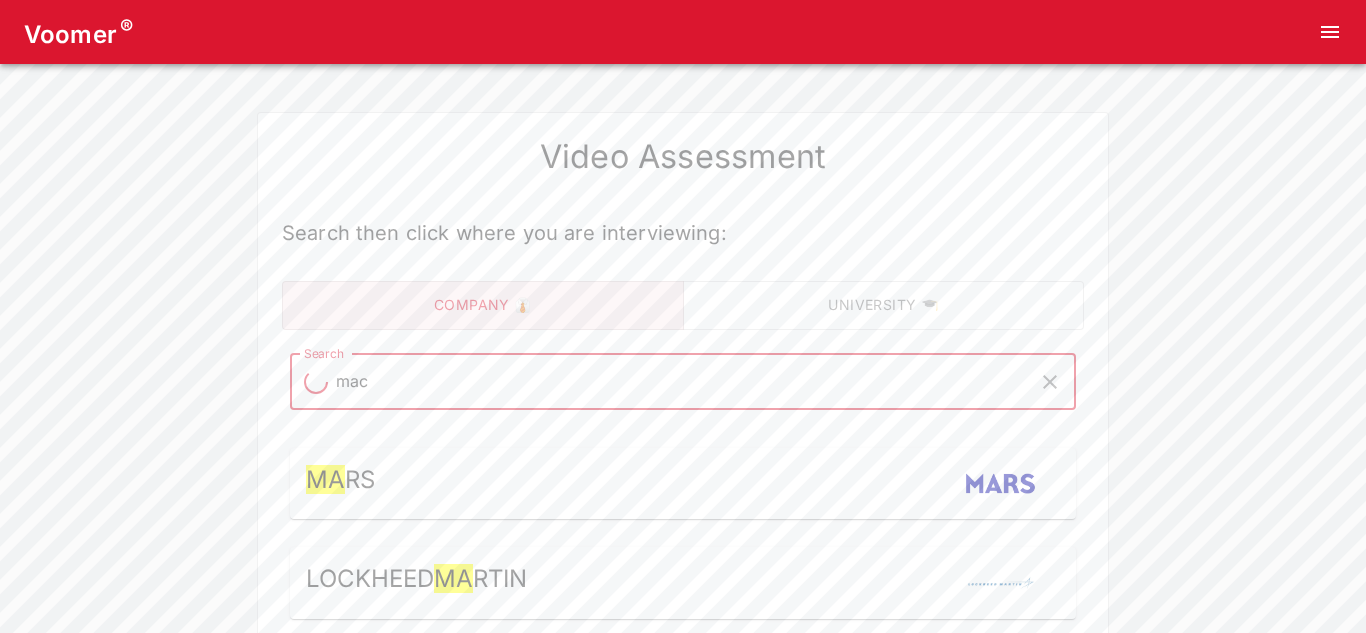 type on "mac" 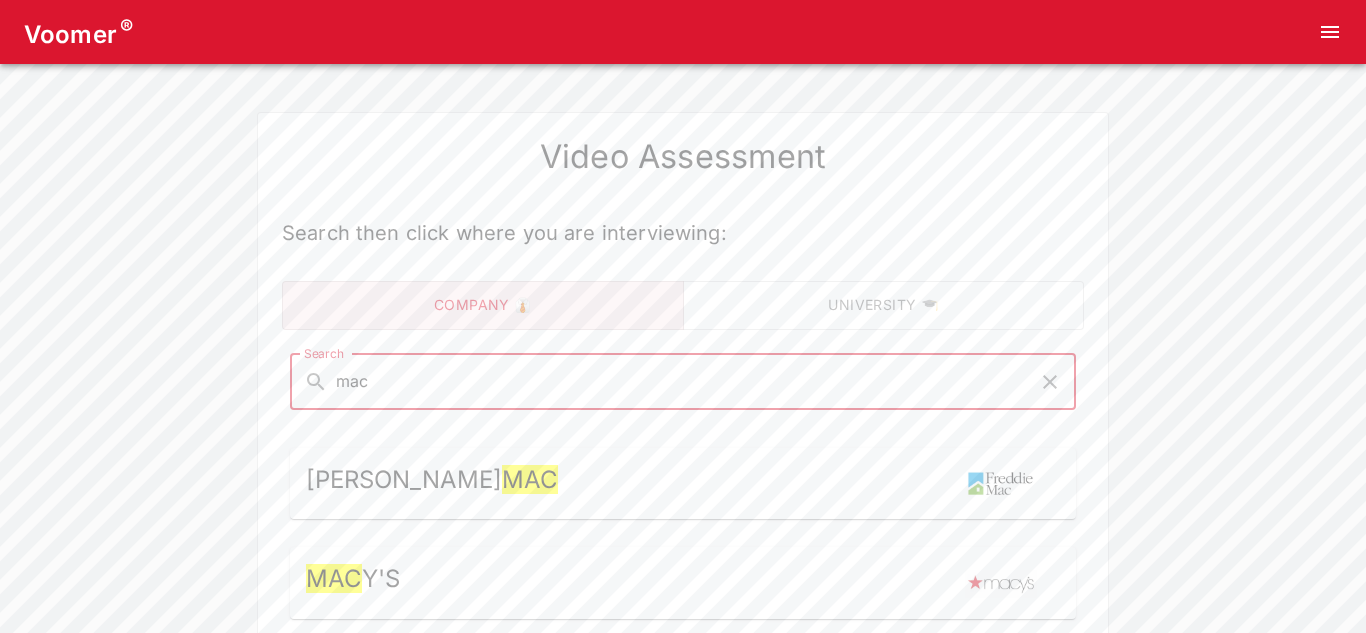 click on "y's" at bounding box center [381, 578] 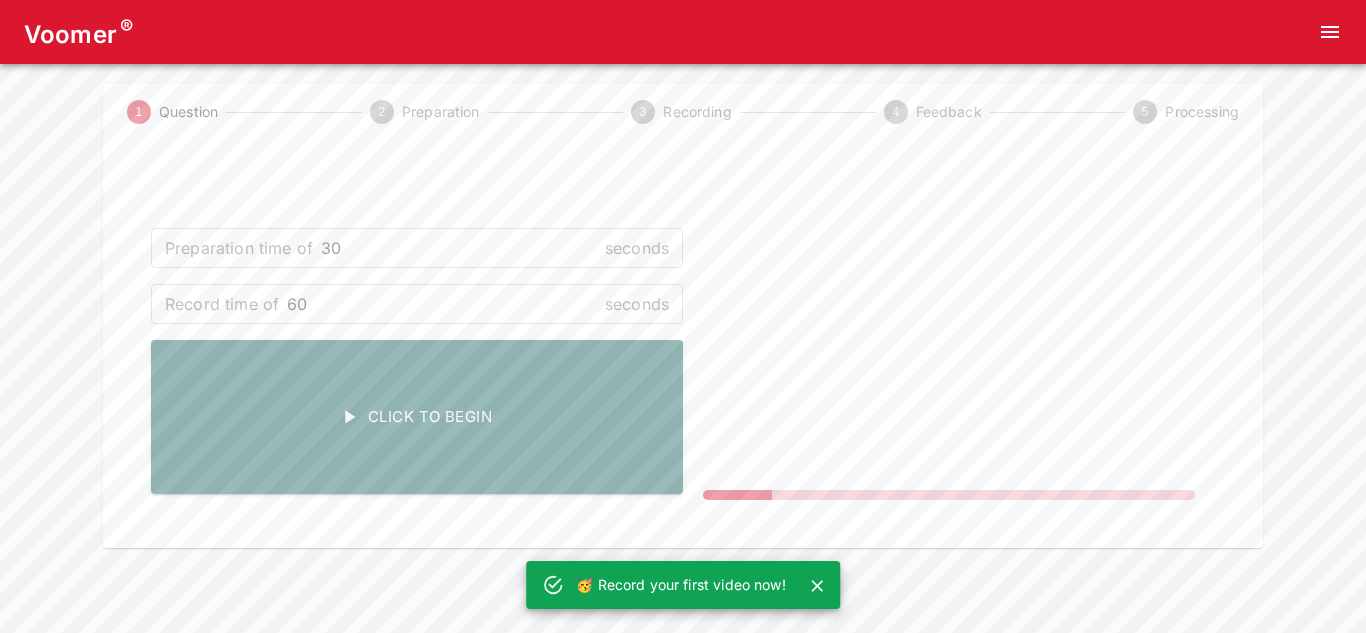 click on "30" at bounding box center [459, 248] 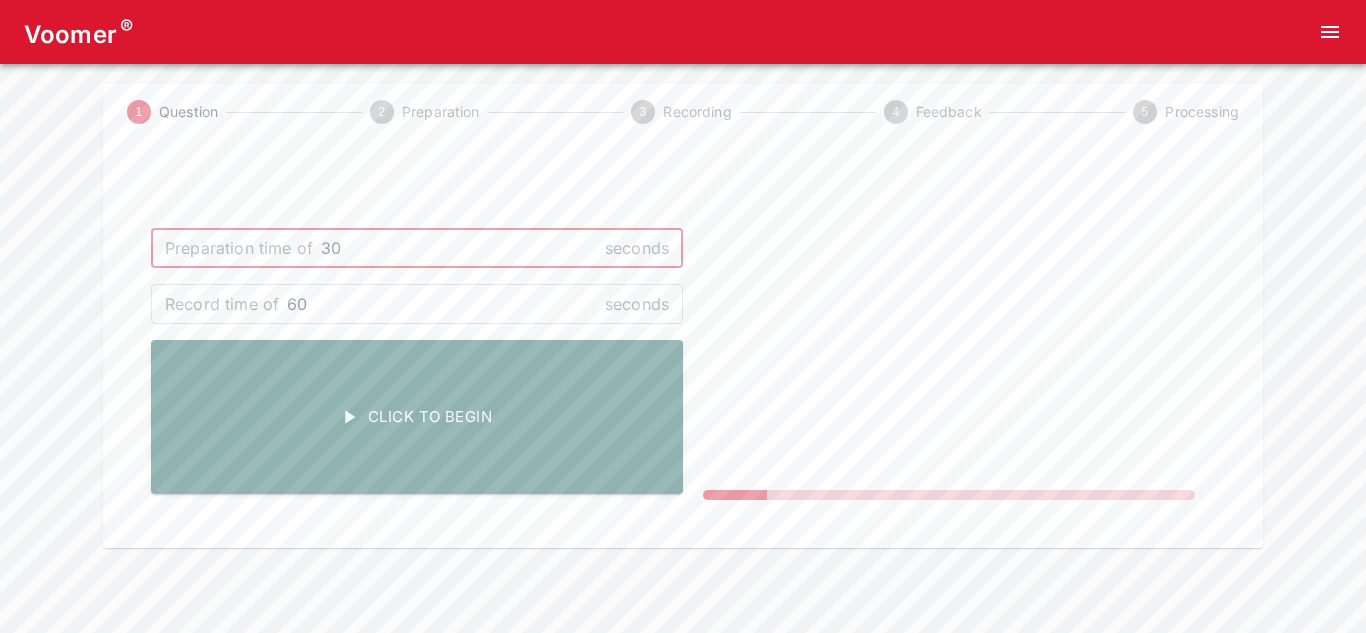 type on "3" 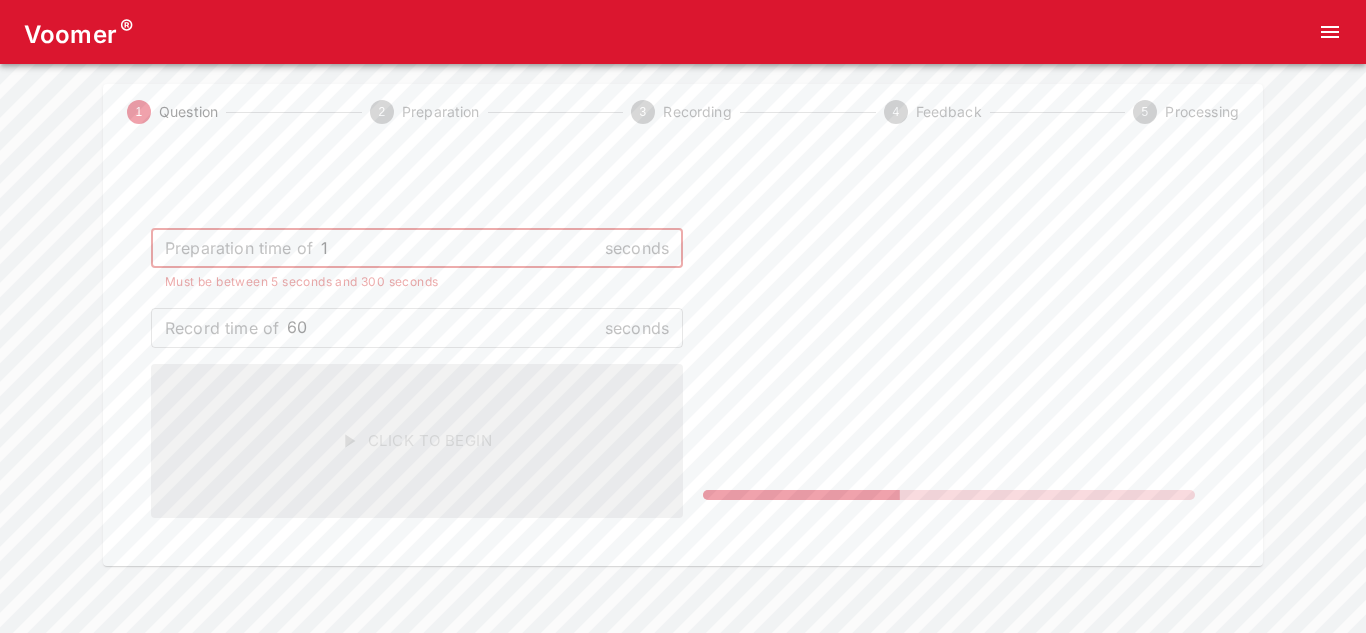 type on "10" 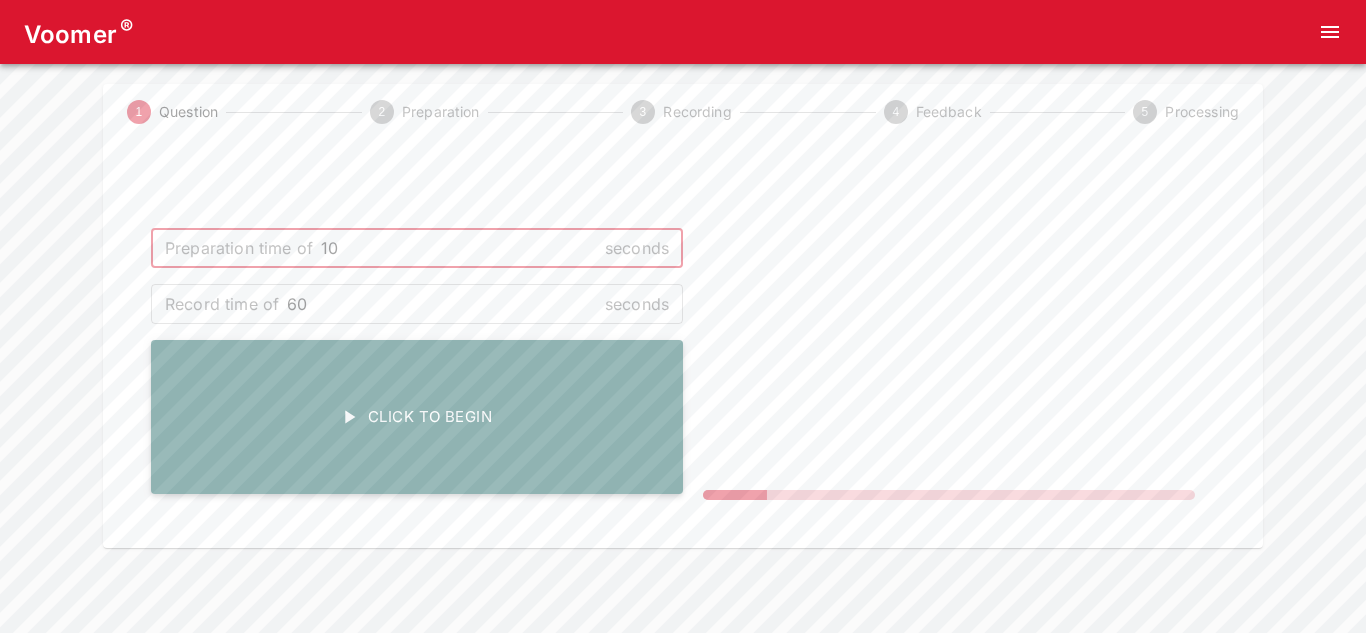 click on "Click To Begin" at bounding box center (417, 417) 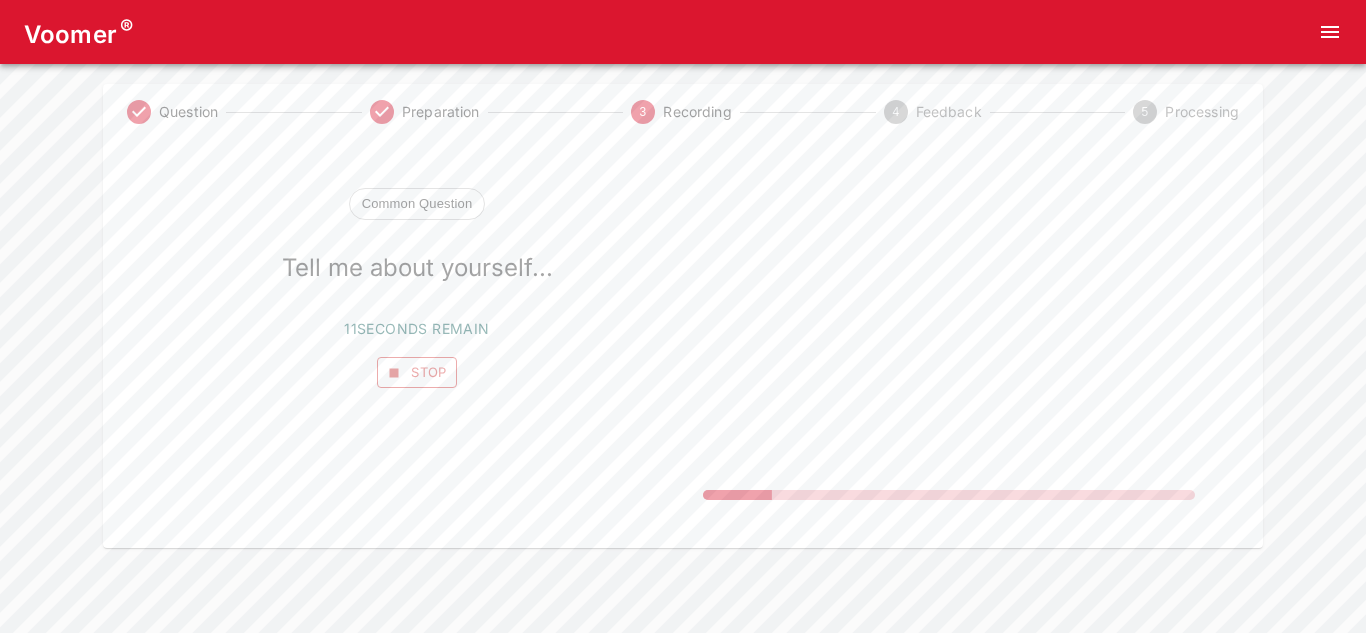 click on "Stop" at bounding box center (417, 372) 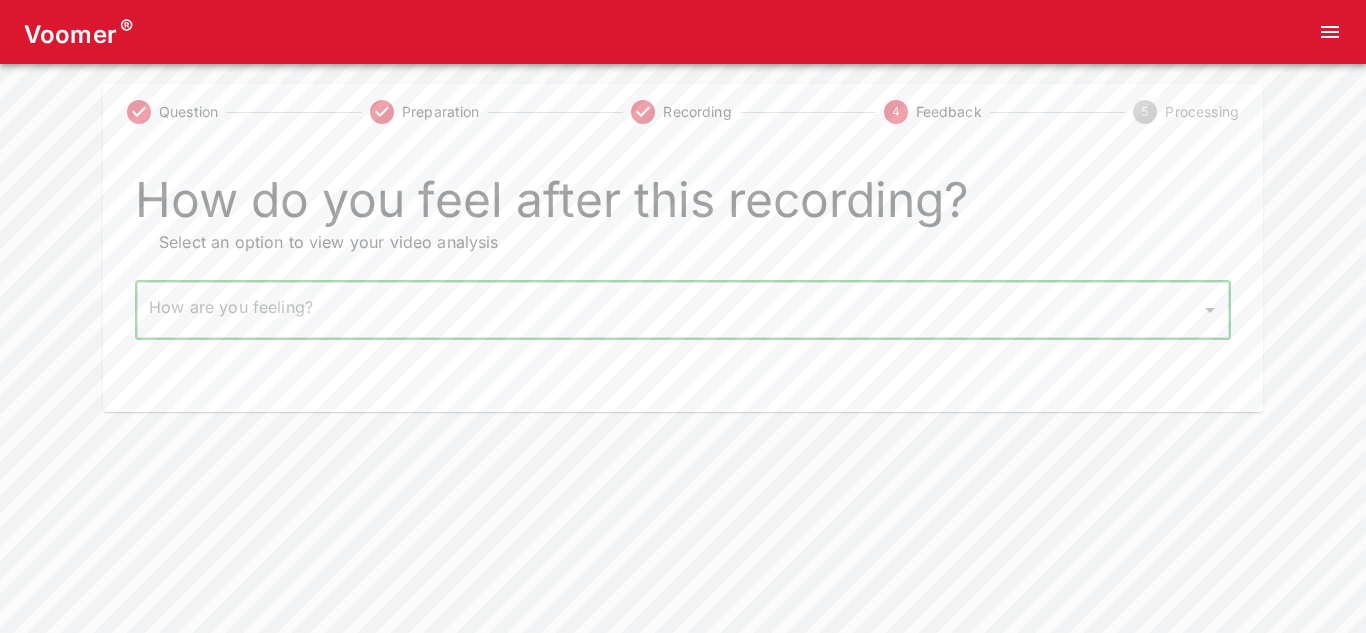 click on "Voomer ® Question Preparation Recording 4 Feedback 5 Processing How do you feel after this recording? Select an option to view your video analysis How are you feeling? ​ How are you feeling? Home Analysis Tokens: 0 Pricing Log Out" at bounding box center (683, 206) 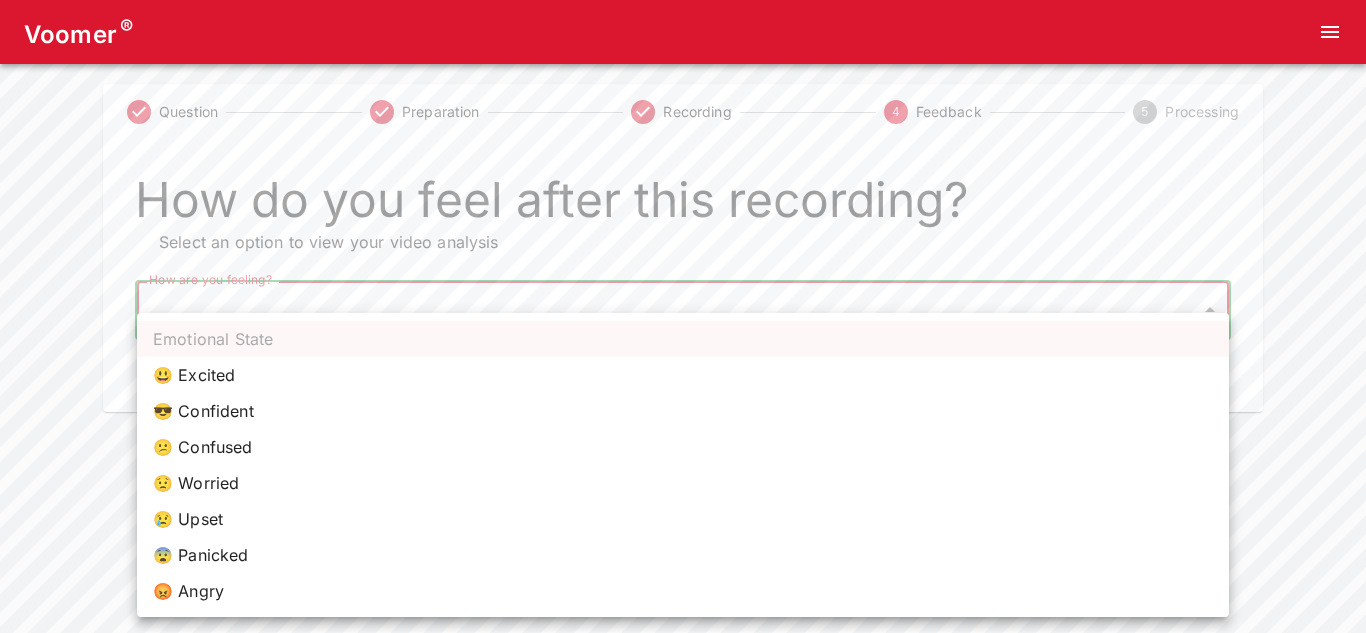 click on "😃 Excited" at bounding box center [683, 375] 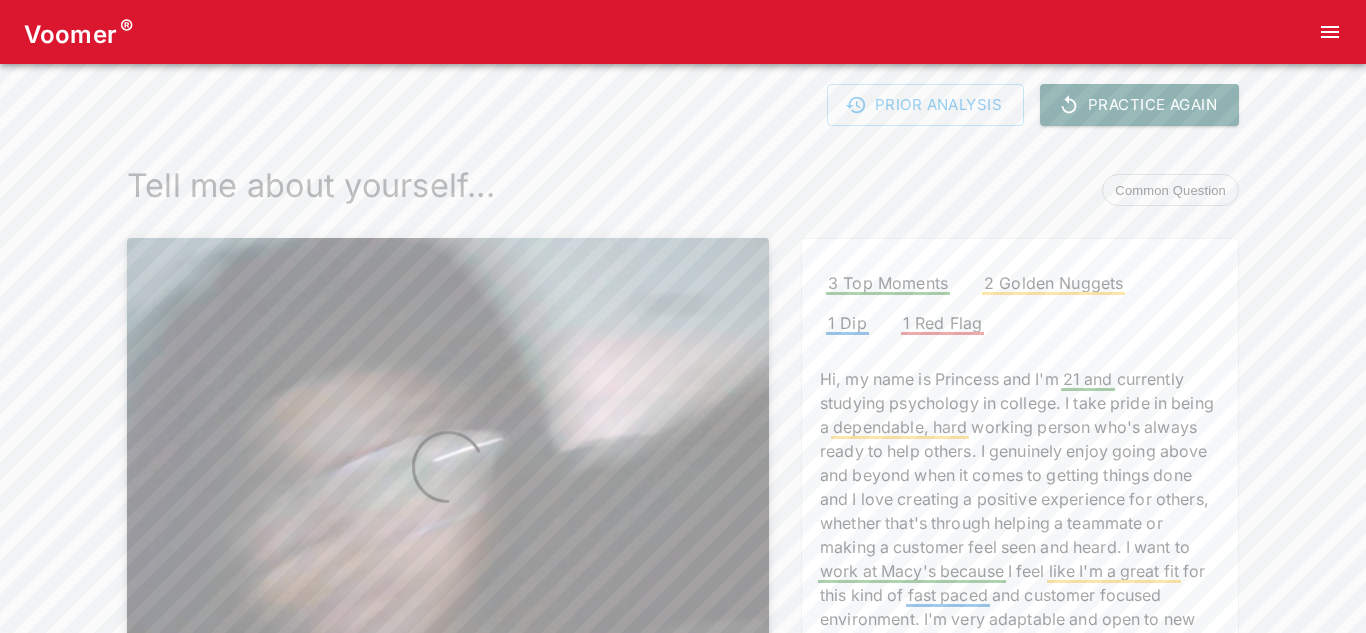 click on "Voomer ® Prior Analysis Practice Again Tell me about yourself... Common Question im others enjoy customer feel macys really 21 hi name princess currently studying psychology college take pride dependable hard working person whos always ready help genuinely going beyond comes getting things done love creating positive experience whether thats helping teammate making seen heard want work great fit kind fast paced focused environment adaptable open new experiences actually putting situations grow also holds special place heart ive many memories shopping family familiar store values know ill able learn lot apply world 3 Top Moments 2 Golden Nuggets 1 Dip 1 Red Flag Hi, my name is Princess and I'm 21 and currently studying psychology in college. I take pride in being a dependable, hard working person who's always ready to help others. I genuinely enjoy going above and beyond when it comes to getting things done and I love creating a positive experience for others, whether that's through helping a teammate or a I" at bounding box center (683, 950) 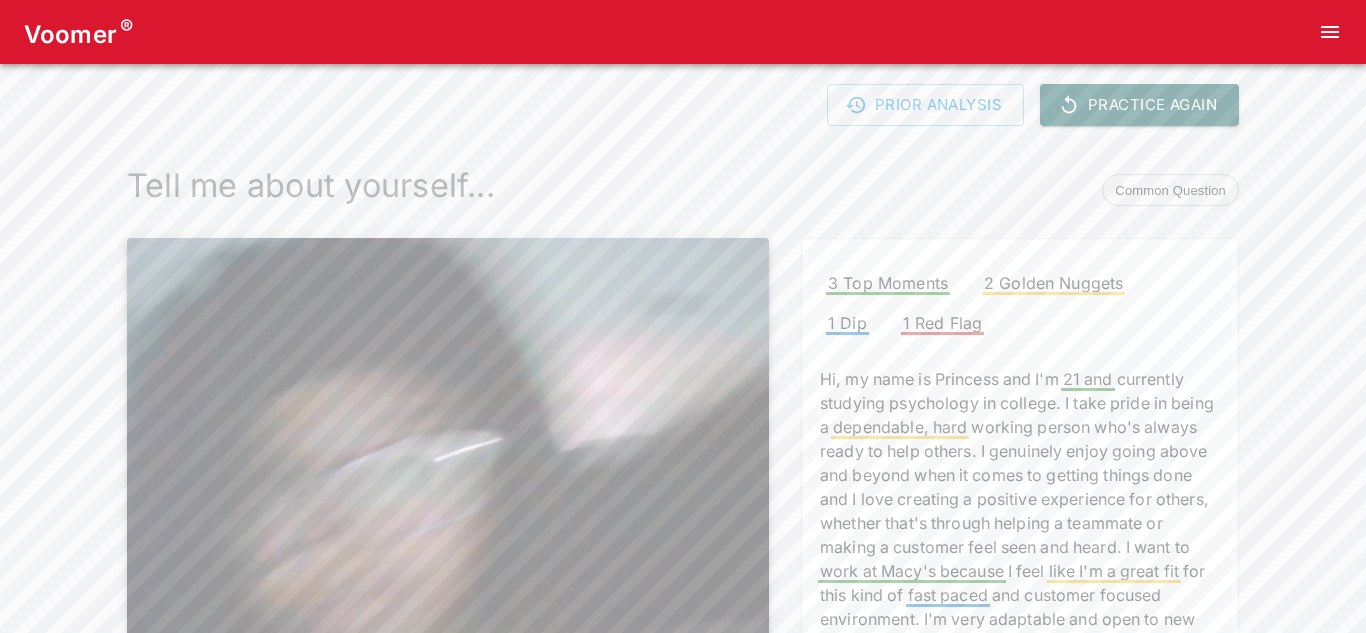 click on "Tell me about yourself... Common Question" at bounding box center (683, 186) 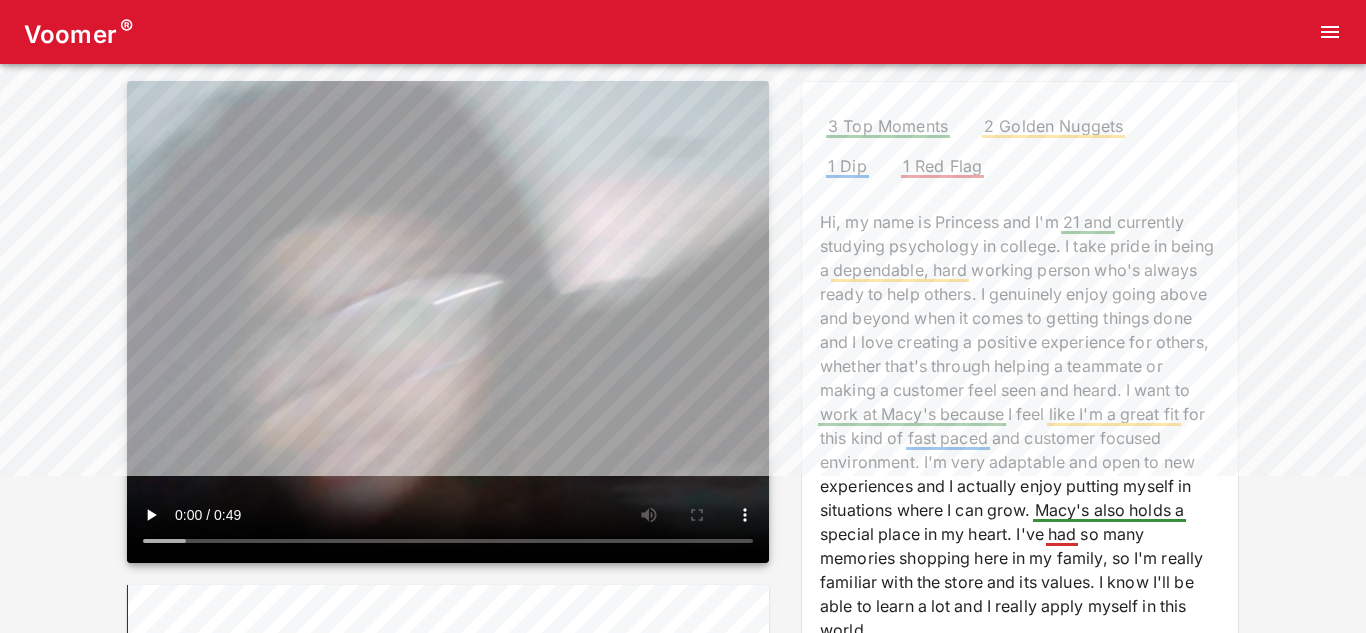 scroll, scrollTop: 160, scrollLeft: 0, axis: vertical 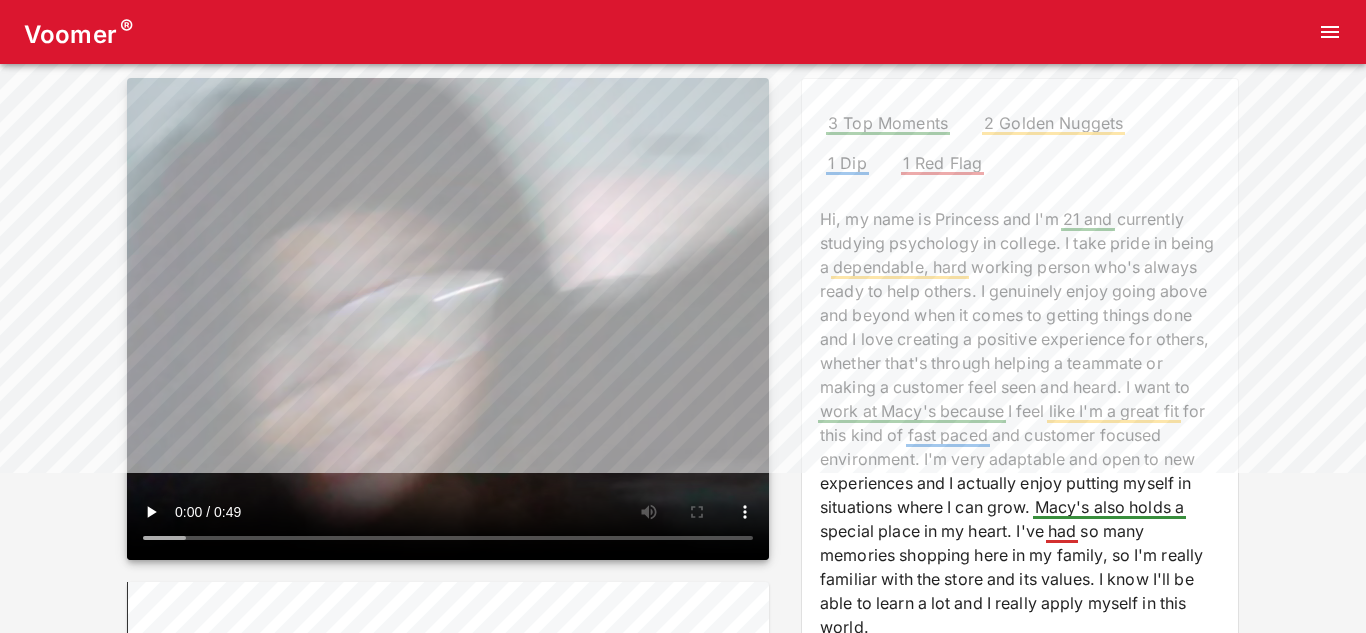 click at bounding box center [448, 319] 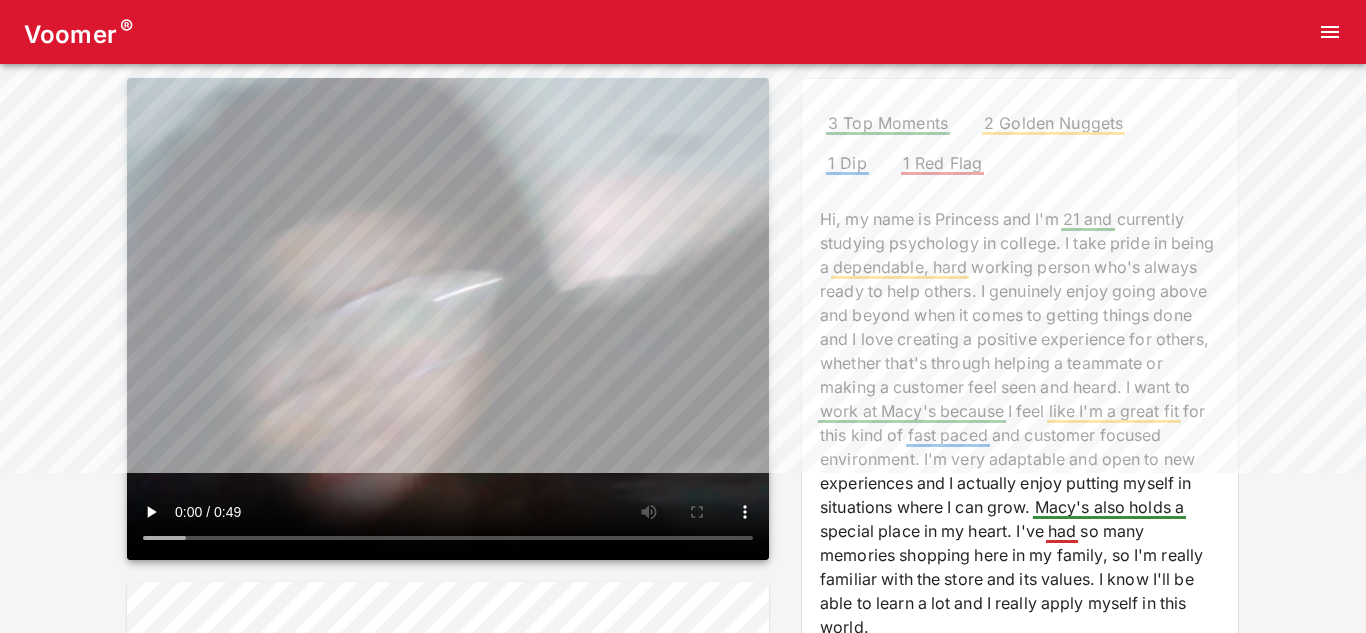 click on "Prior Analysis Practice Again Tell me about yourself... Common Question Pause 0:47 im others enjoy customer feel macys really 21 hi name princess currently studying psychology college take pride dependable hard working person whos always ready help genuinely going beyond comes getting things done love creating positive experience whether thats helping teammate making seen heard want work great fit kind fast paced focused environment adaptable open new experiences actually putting situations grow also holds special place heart ive many memories shopping family familiar store values know ill able learn lot apply world 3 Top Moments 2 Golden Nuggets 1 Dip 1 Red Flag Hi, my name is Princess and I'm 21 and currently studying psychology in college. I take pride in being a dependable, hard working person who's always ready to help others. I genuinely enjoy going above and beyond when it comes to getting things done and I love creating a positive experience for others, whether that's through helping a teammate or a I" at bounding box center (683, 832) 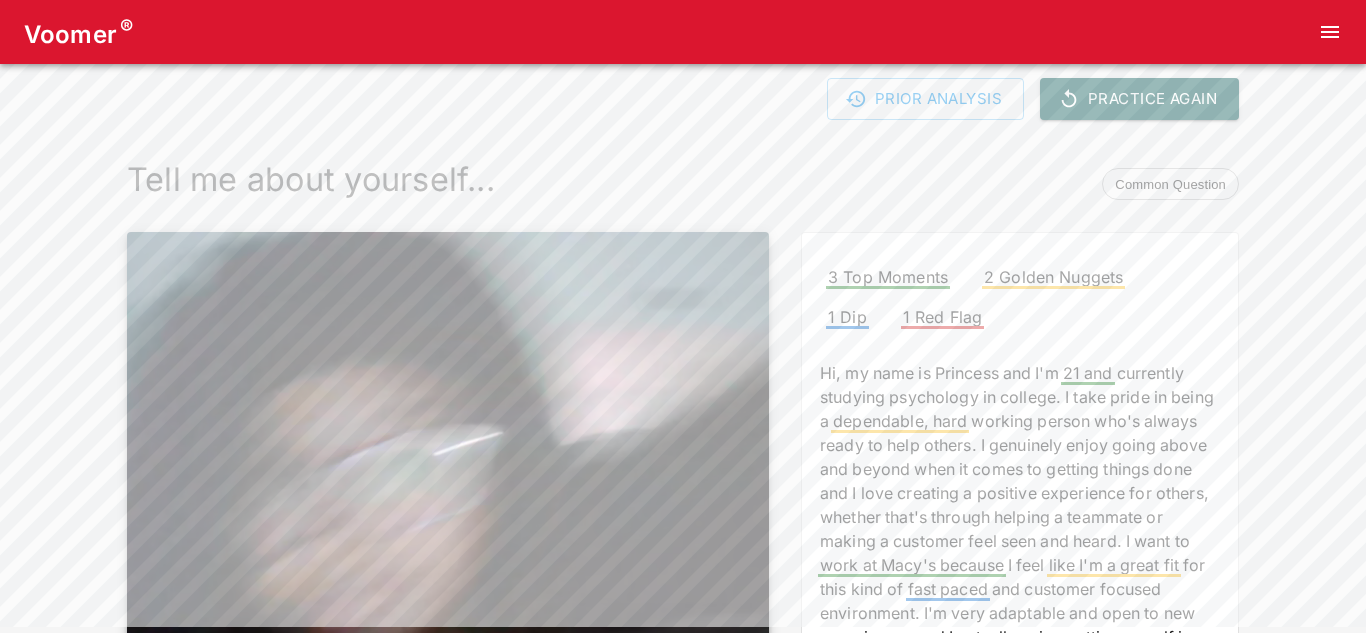 scroll, scrollTop: 0, scrollLeft: 0, axis: both 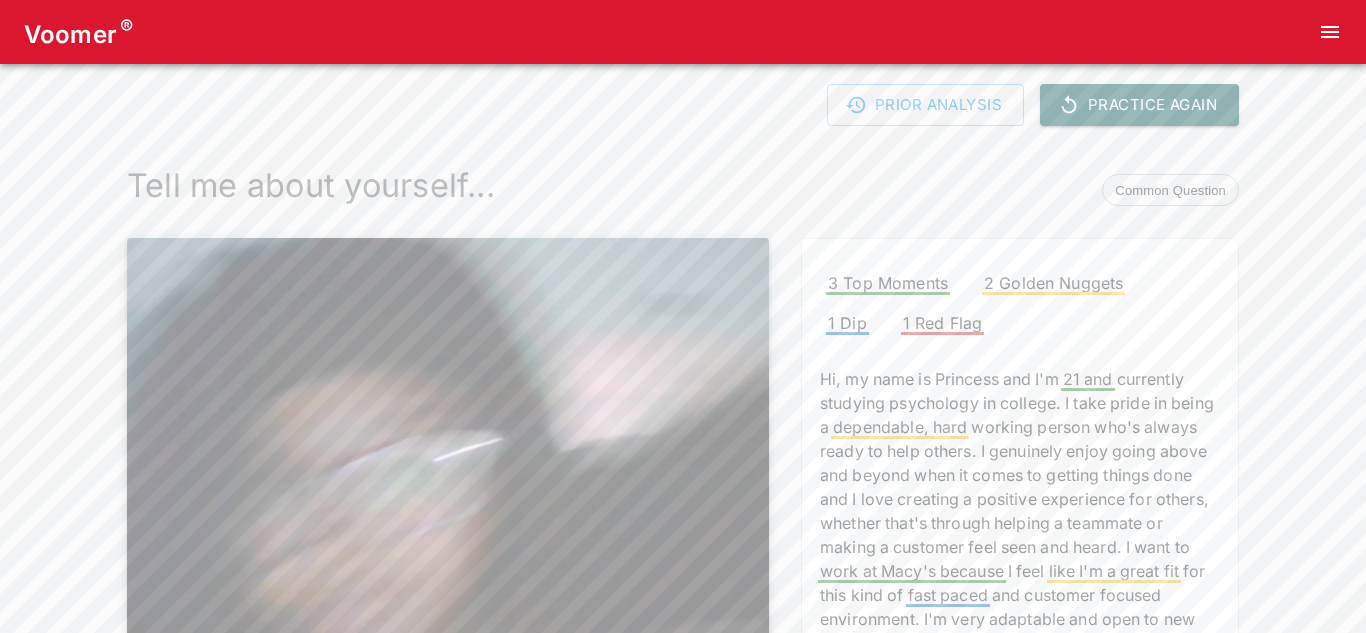 click on "Common Question" at bounding box center (1170, 191) 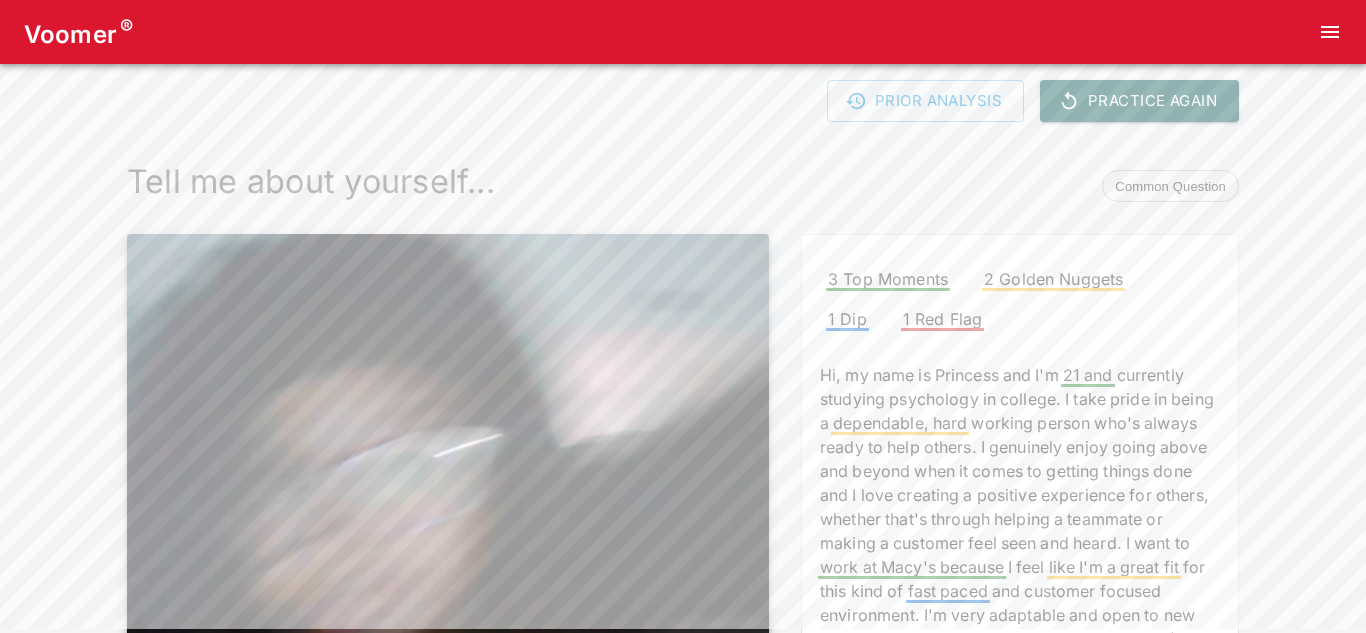 scroll, scrollTop: 0, scrollLeft: 0, axis: both 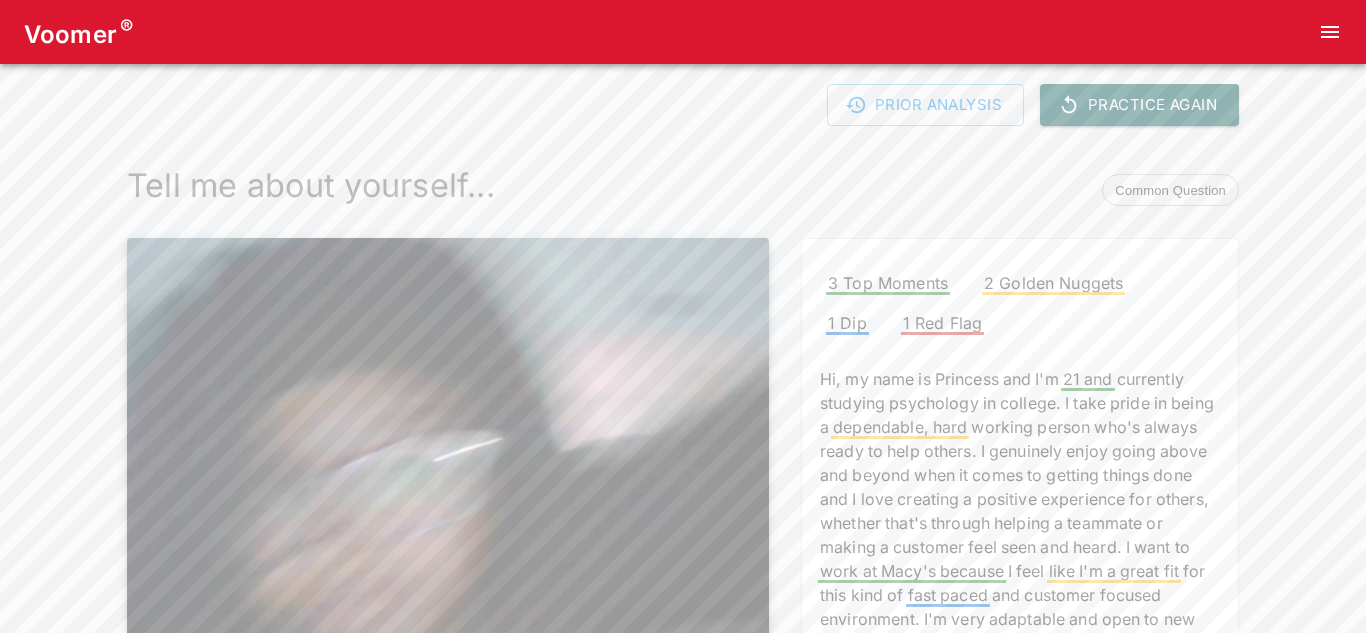 click on "3 Top Moments" at bounding box center [888, 283] 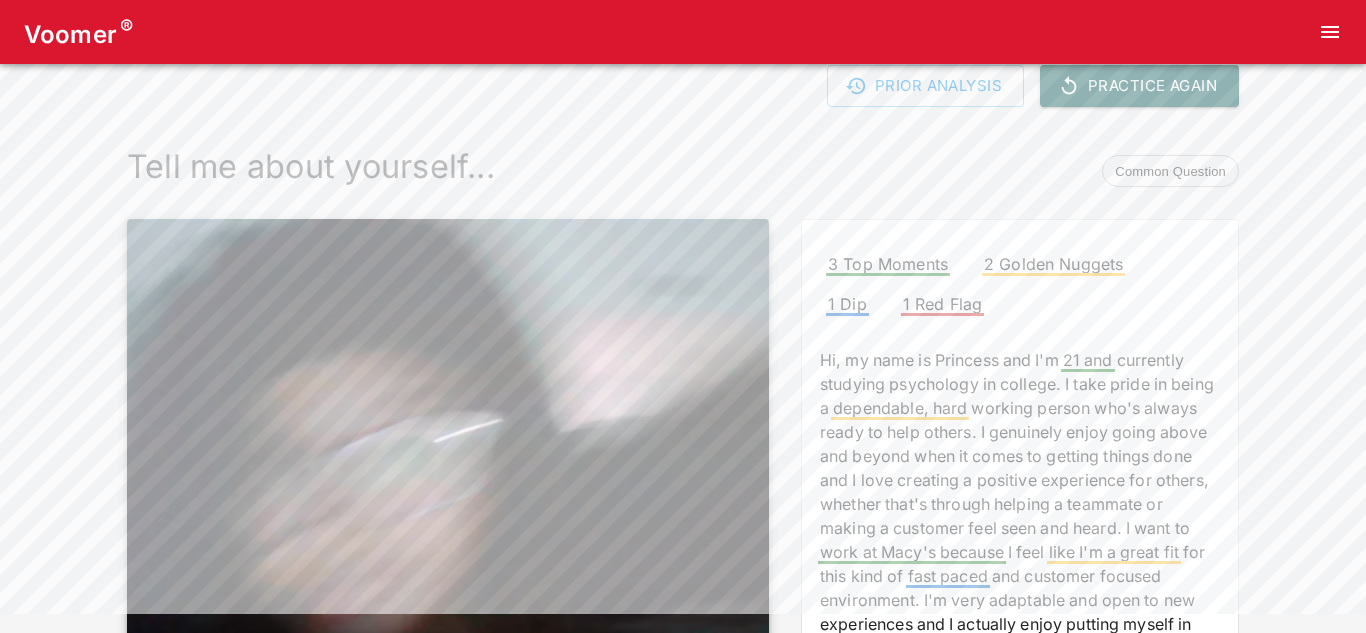 scroll, scrollTop: 0, scrollLeft: 0, axis: both 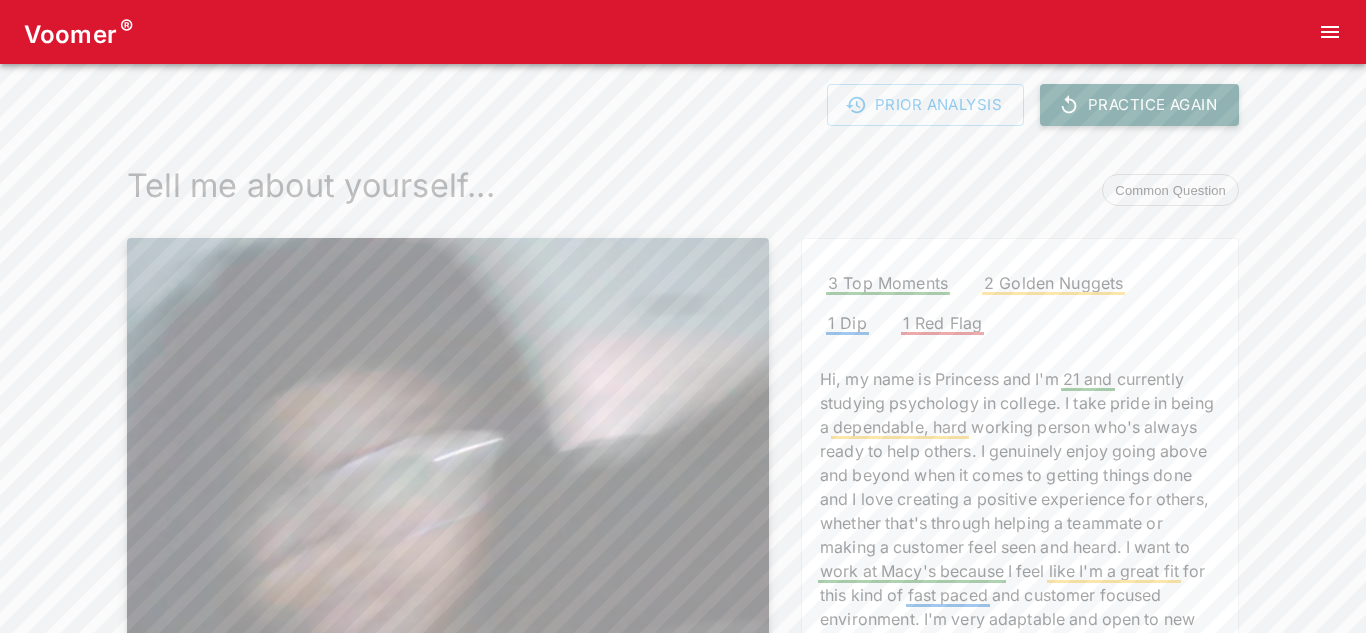 click on "Practice Again" at bounding box center [1139, 105] 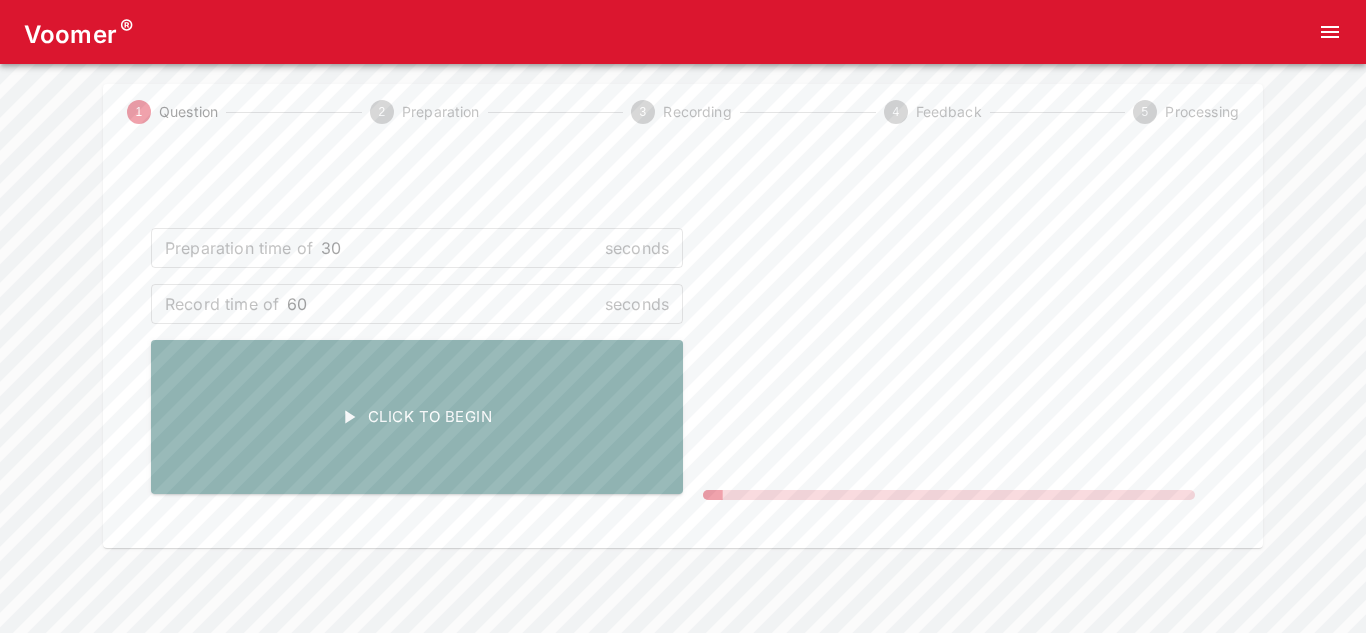 click on "30" at bounding box center (459, 248) 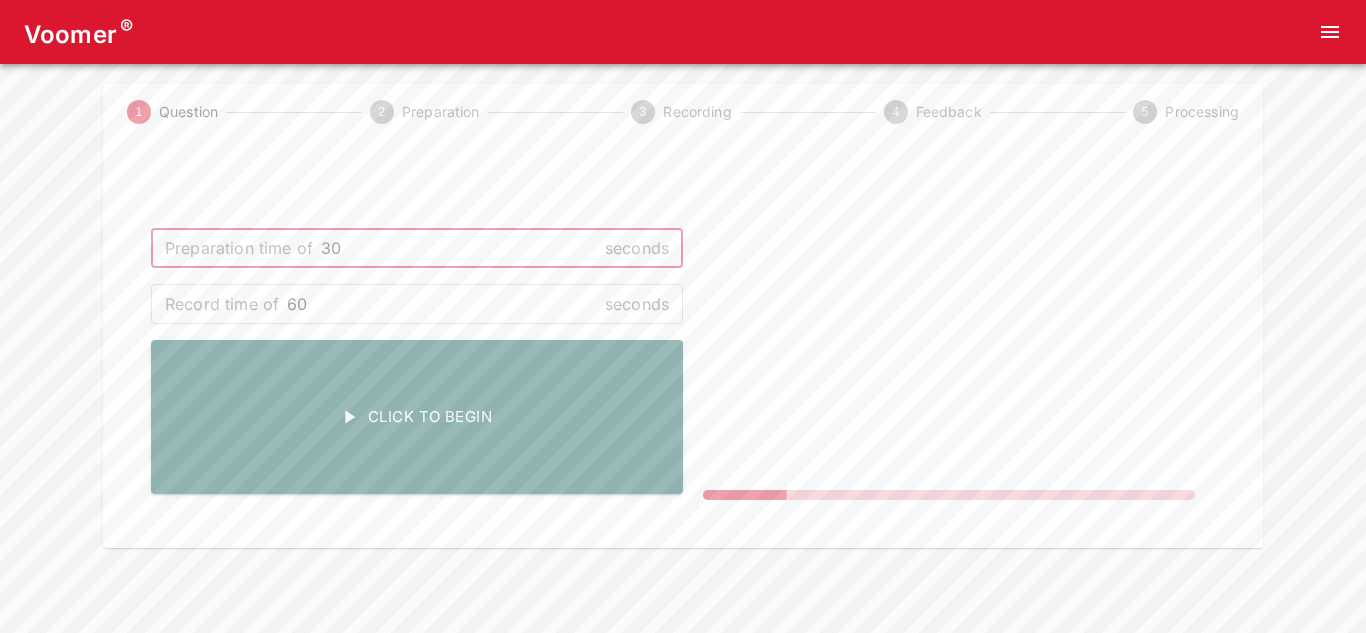 type on "3" 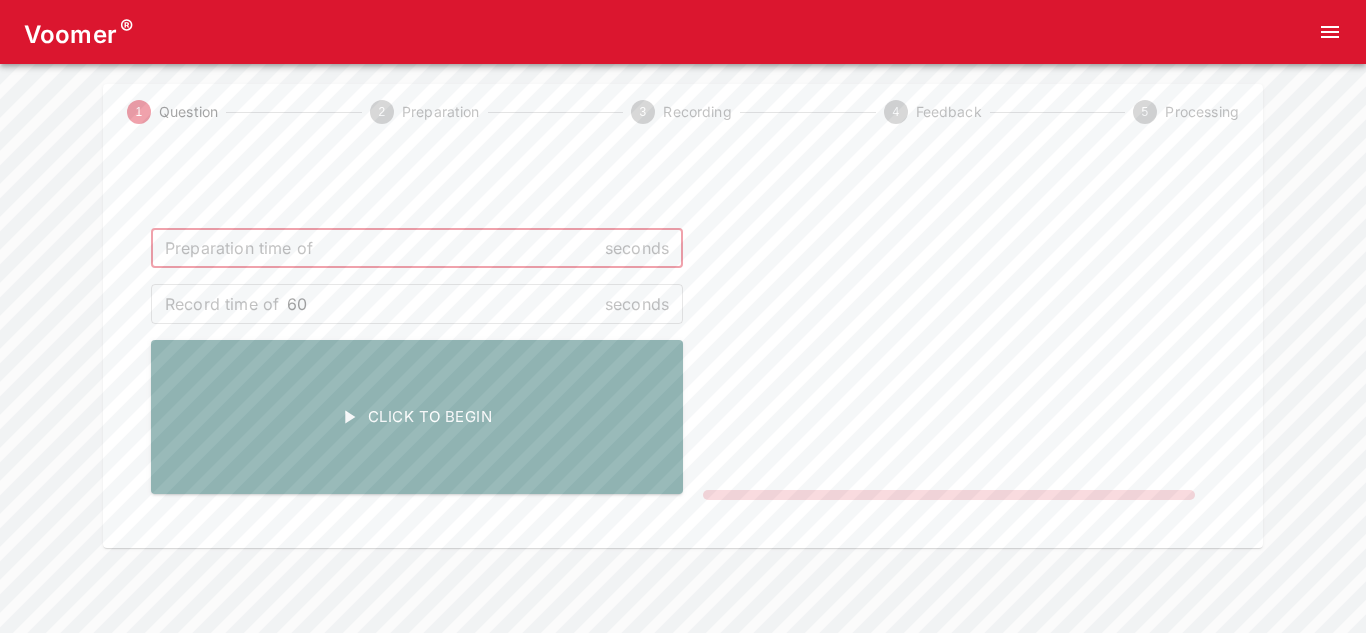 type on "1" 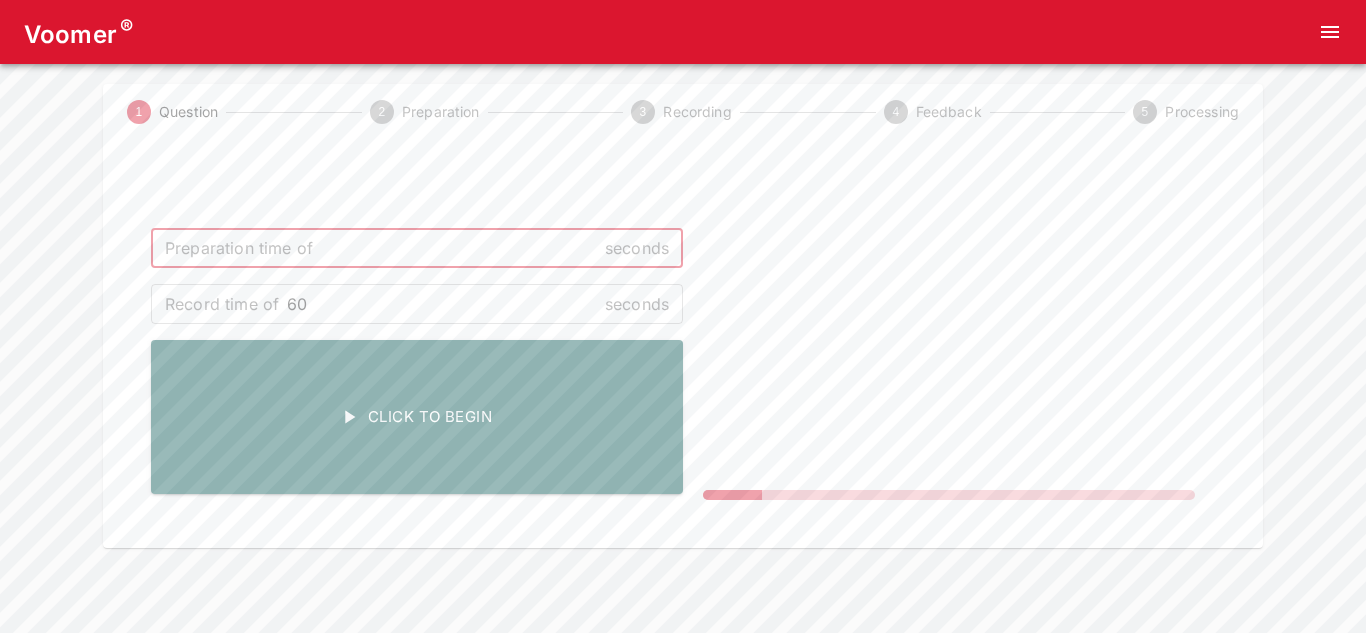 type on "6" 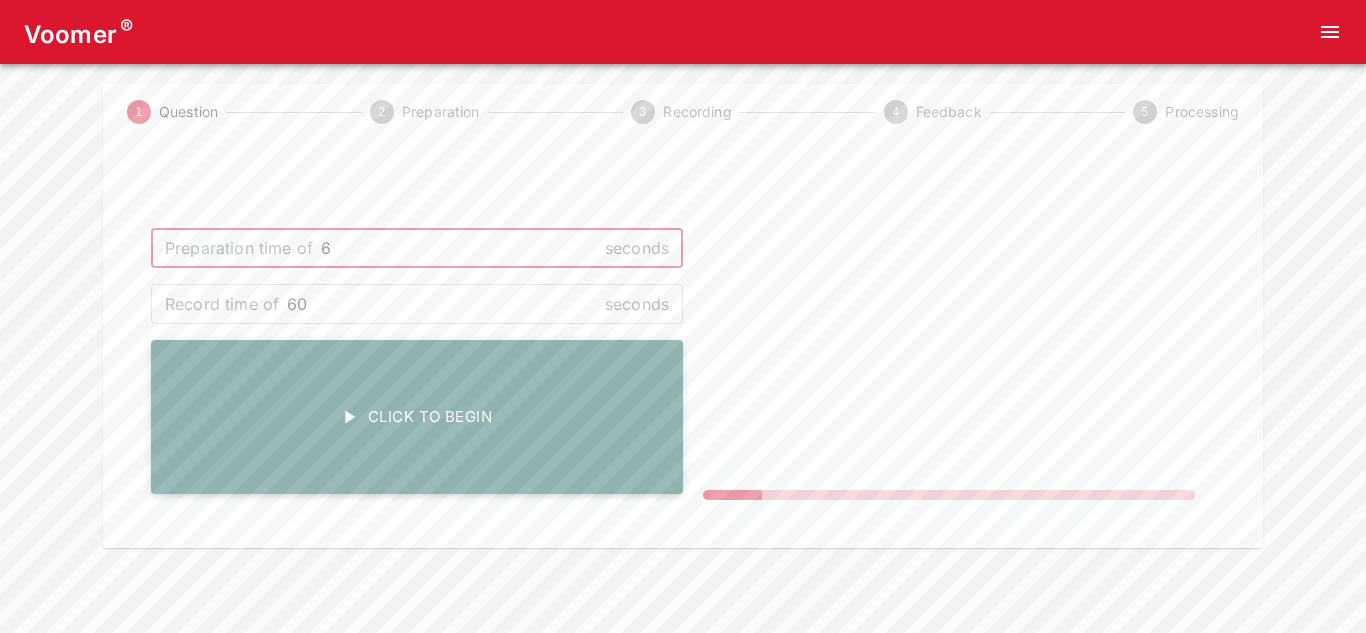 click on "Click To Begin" at bounding box center (417, 417) 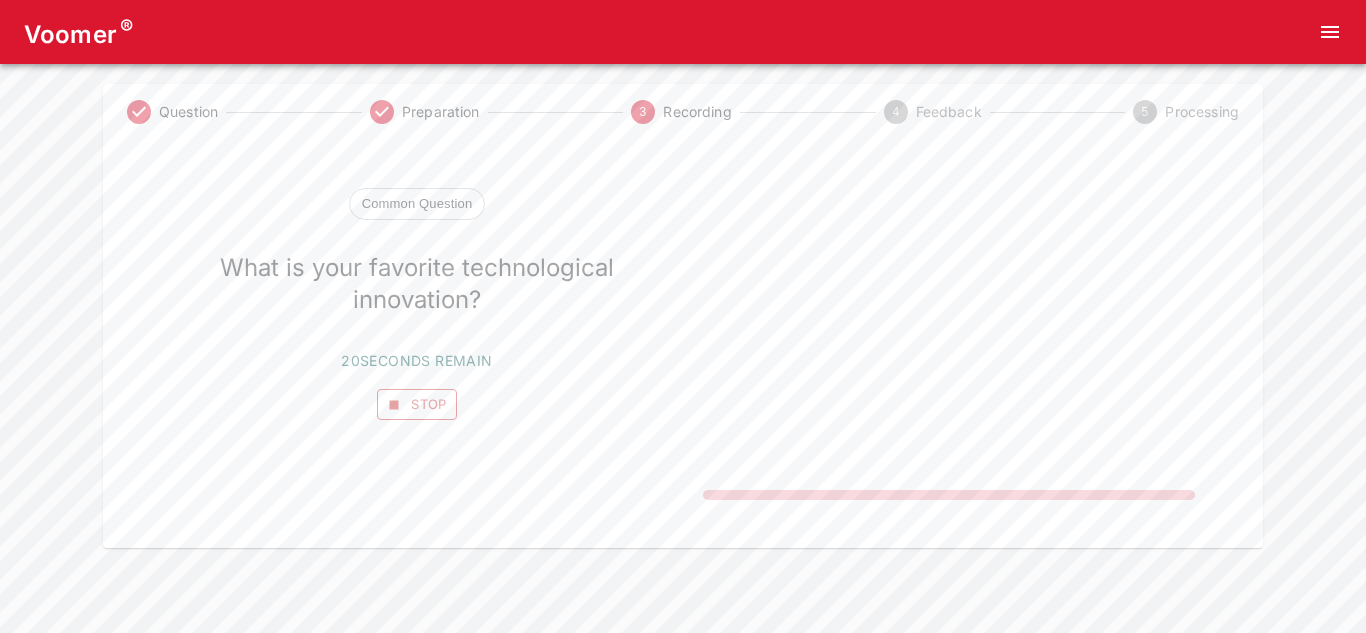 click on "Stop" at bounding box center [417, 404] 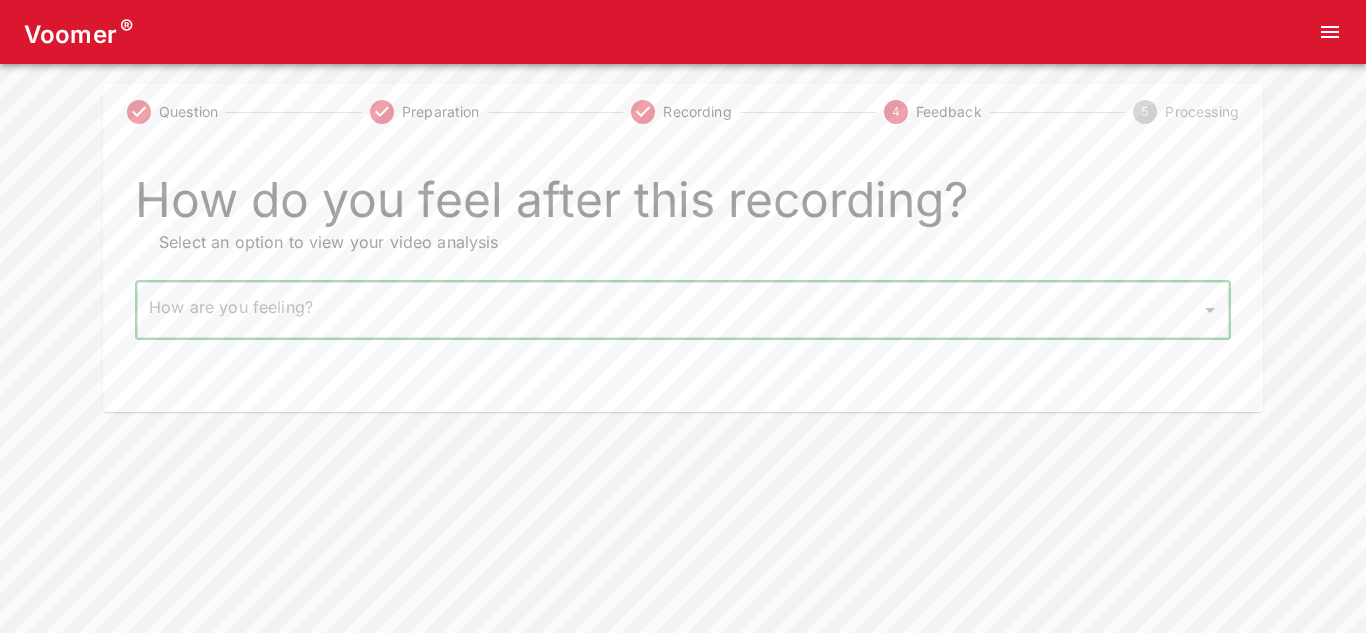 click on "Voomer ® Question Preparation Recording 4 Feedback 5 Processing How do you feel after this recording? Select an option to view your video analysis How are you feeling? ​ How are you feeling? Home Analysis Tokens: 0 Pricing Log Out" at bounding box center (683, 206) 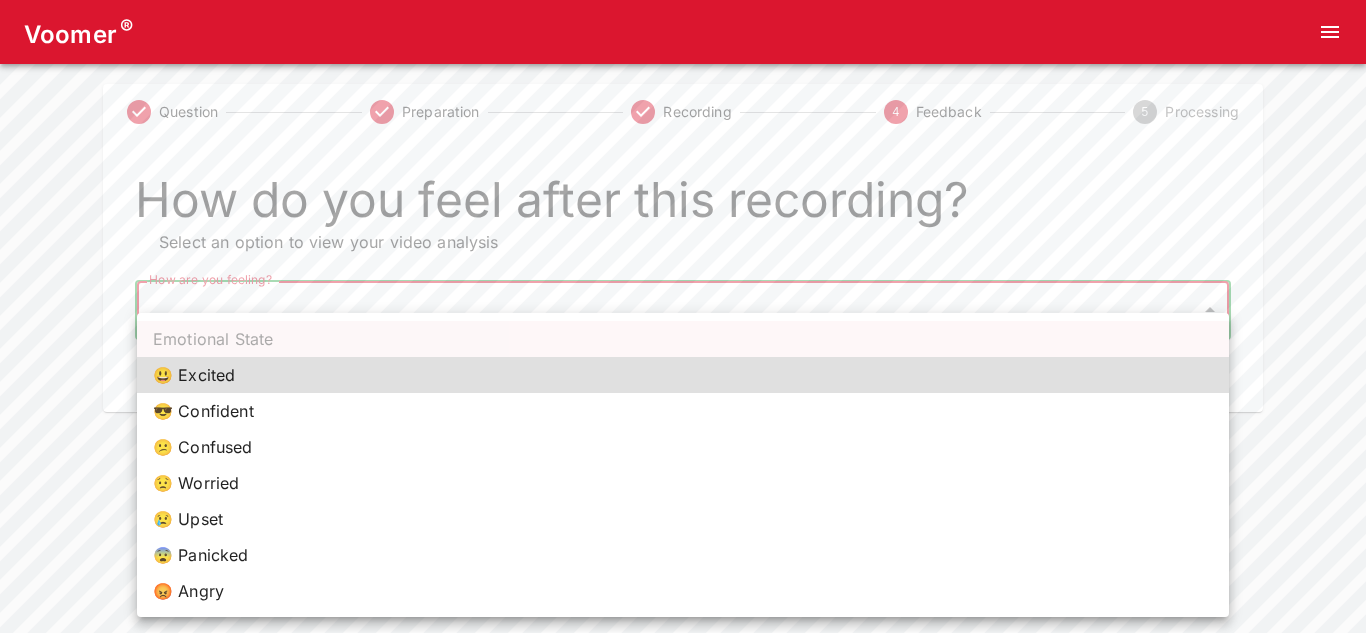 click on "😎 Confident" at bounding box center [683, 411] 